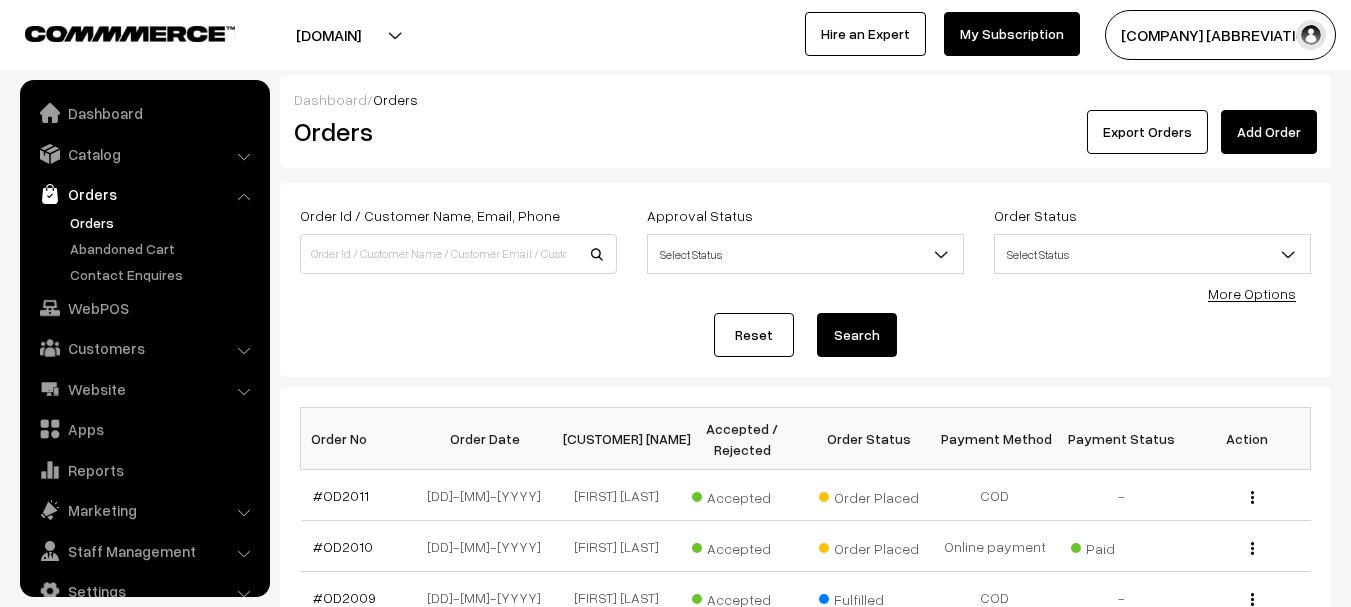 scroll, scrollTop: 0, scrollLeft: 0, axis: both 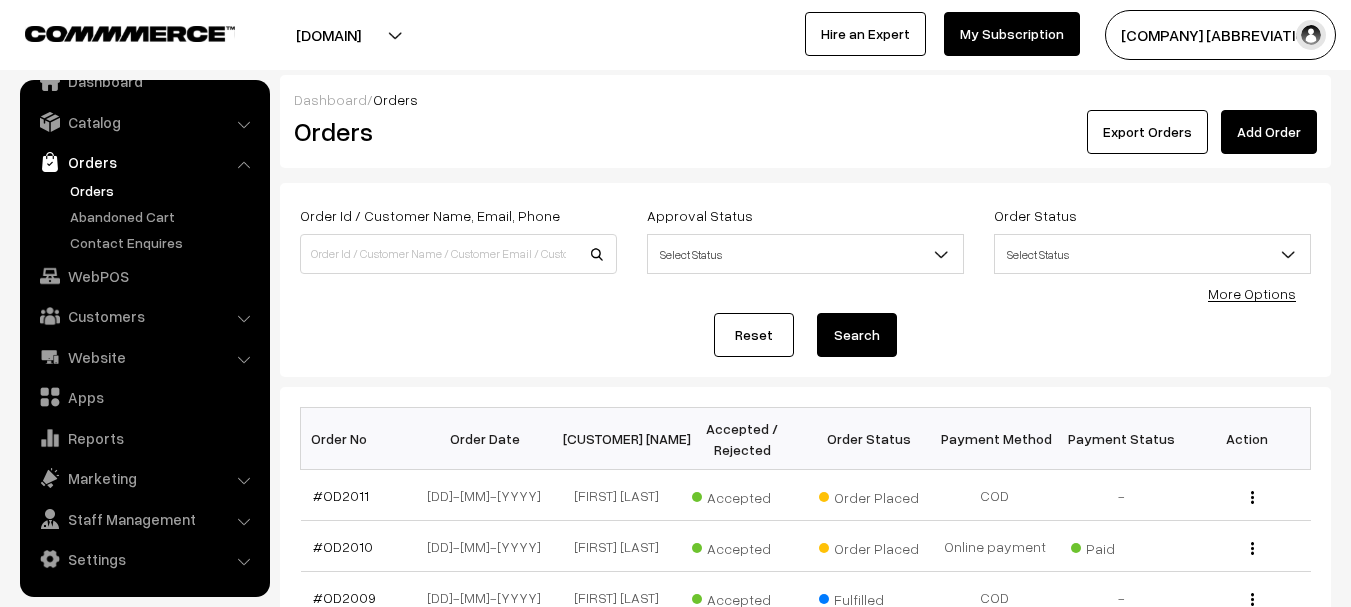 click on "Orders" at bounding box center (164, 190) 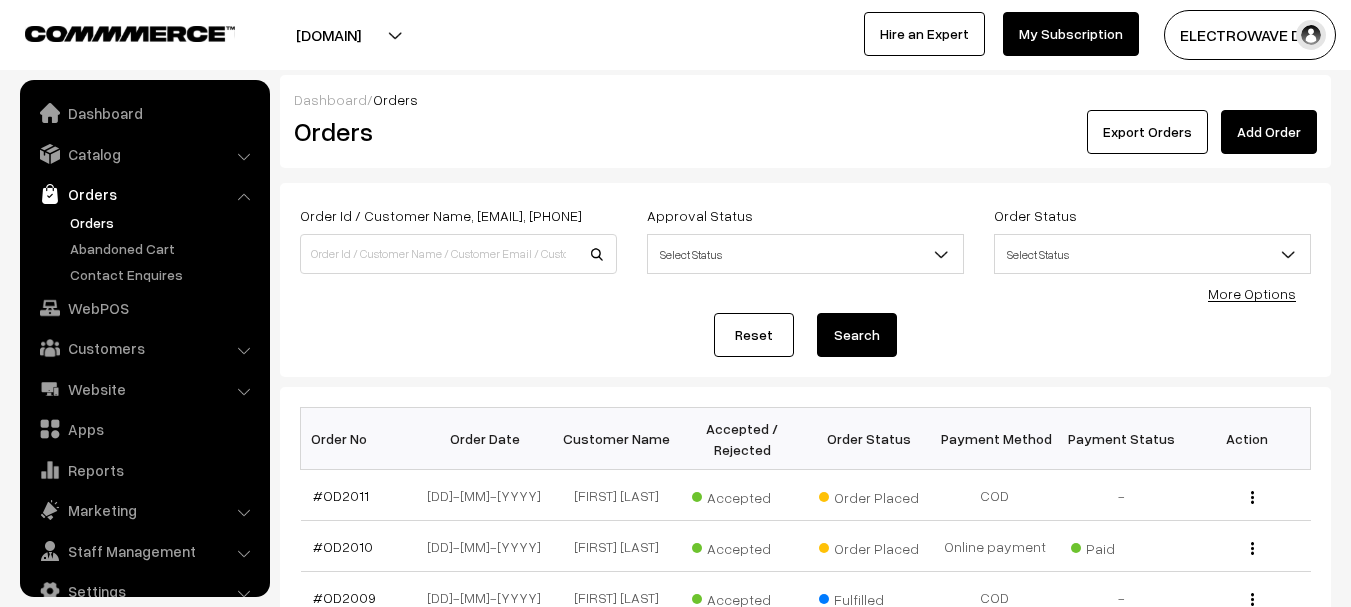 scroll, scrollTop: 200, scrollLeft: 0, axis: vertical 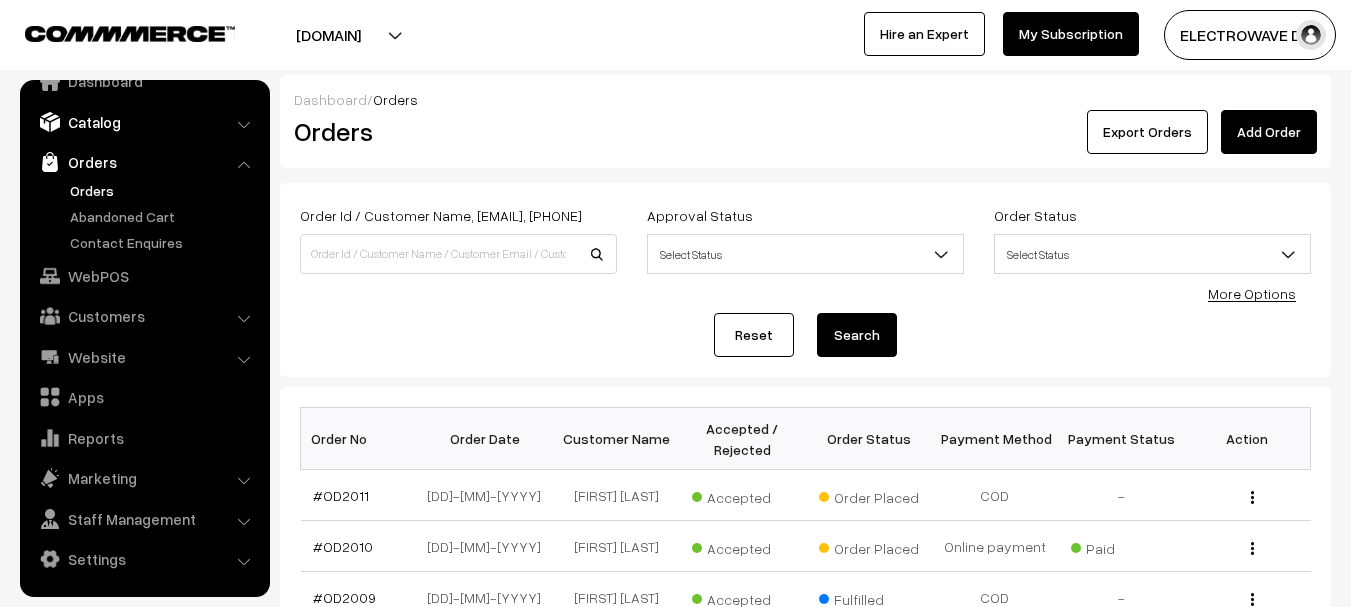 click on "Catalog" at bounding box center (144, 122) 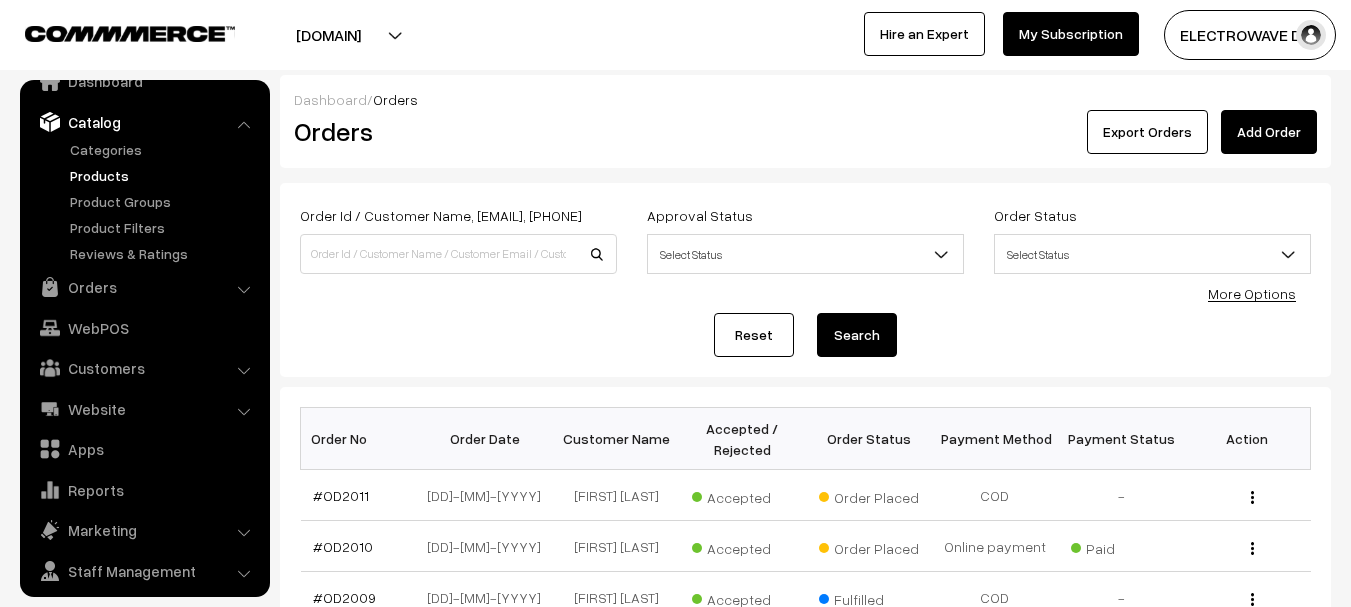 click on "Products" at bounding box center (164, 175) 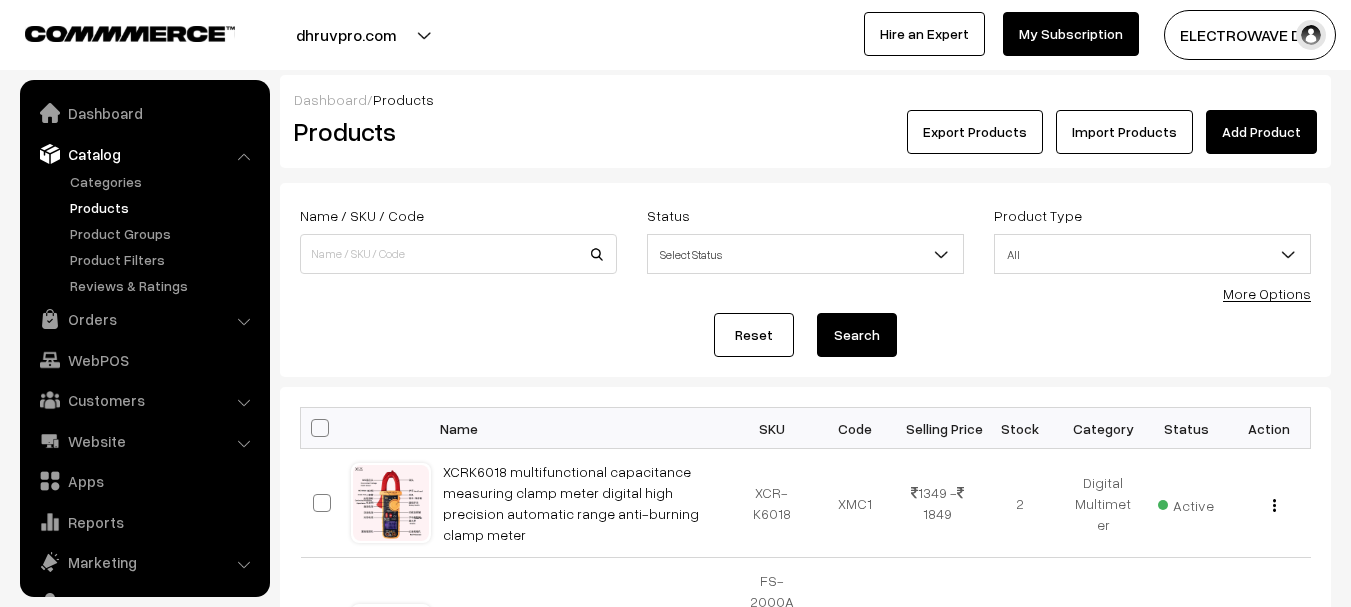 scroll, scrollTop: 0, scrollLeft: 0, axis: both 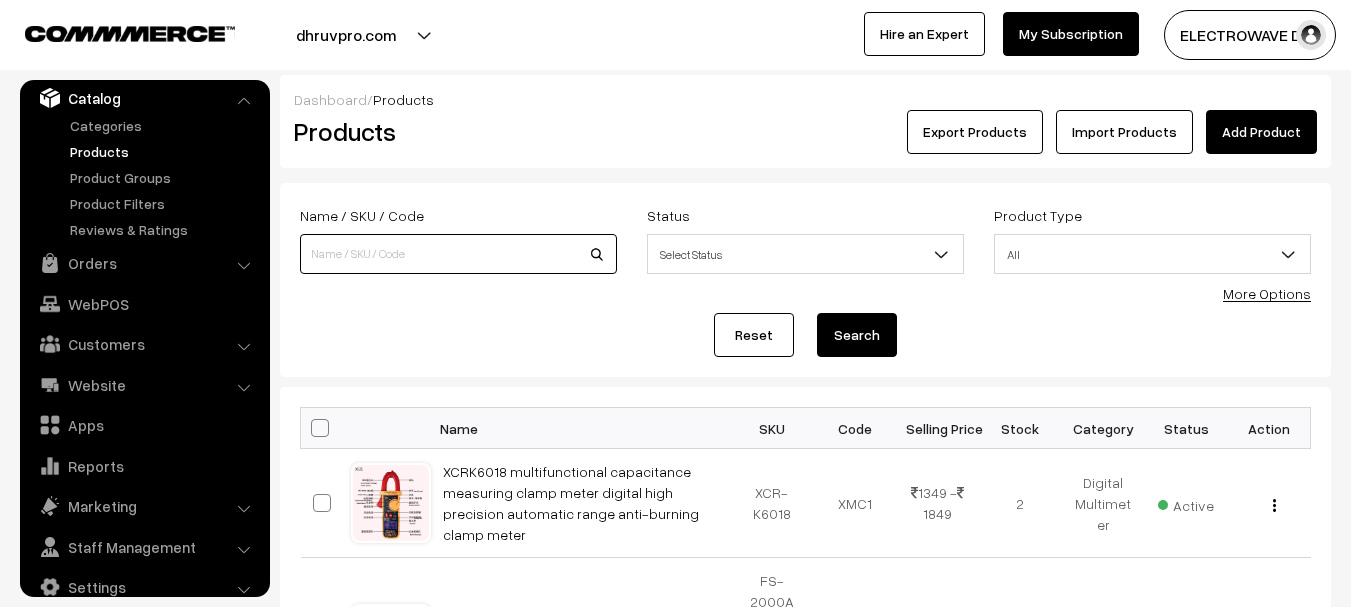 click at bounding box center (458, 254) 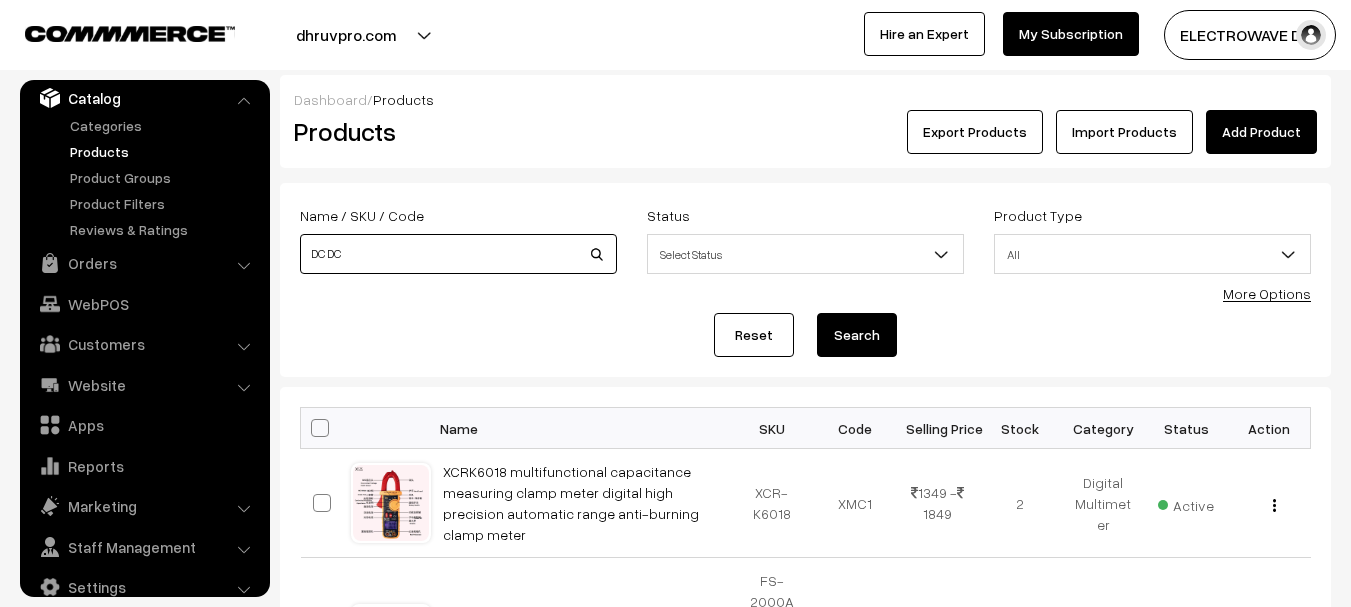 type on "DC DC" 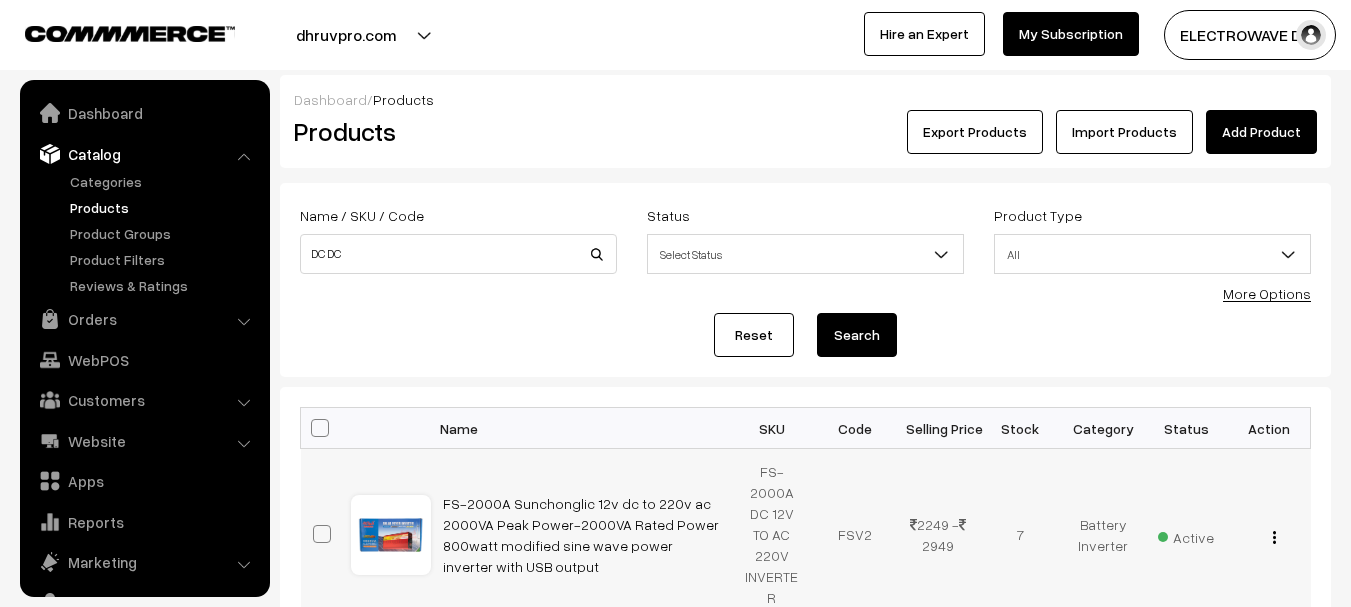 scroll, scrollTop: 300, scrollLeft: 0, axis: vertical 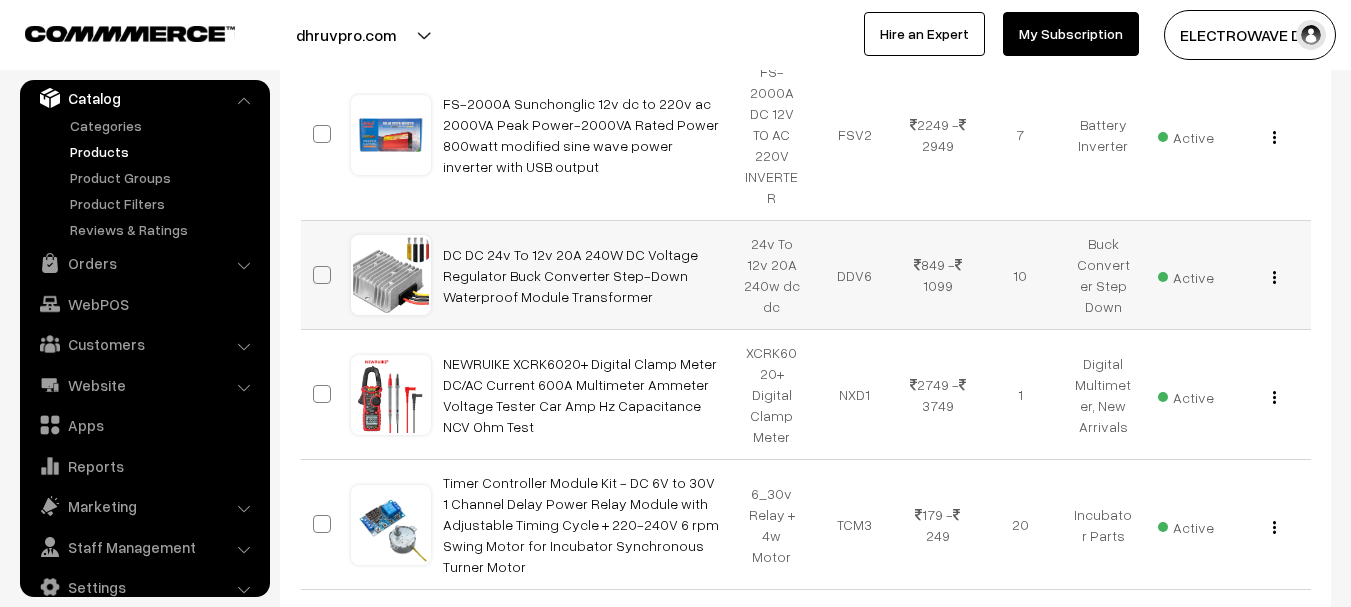 click on "View
Edit
Delete" at bounding box center (1269, 275) 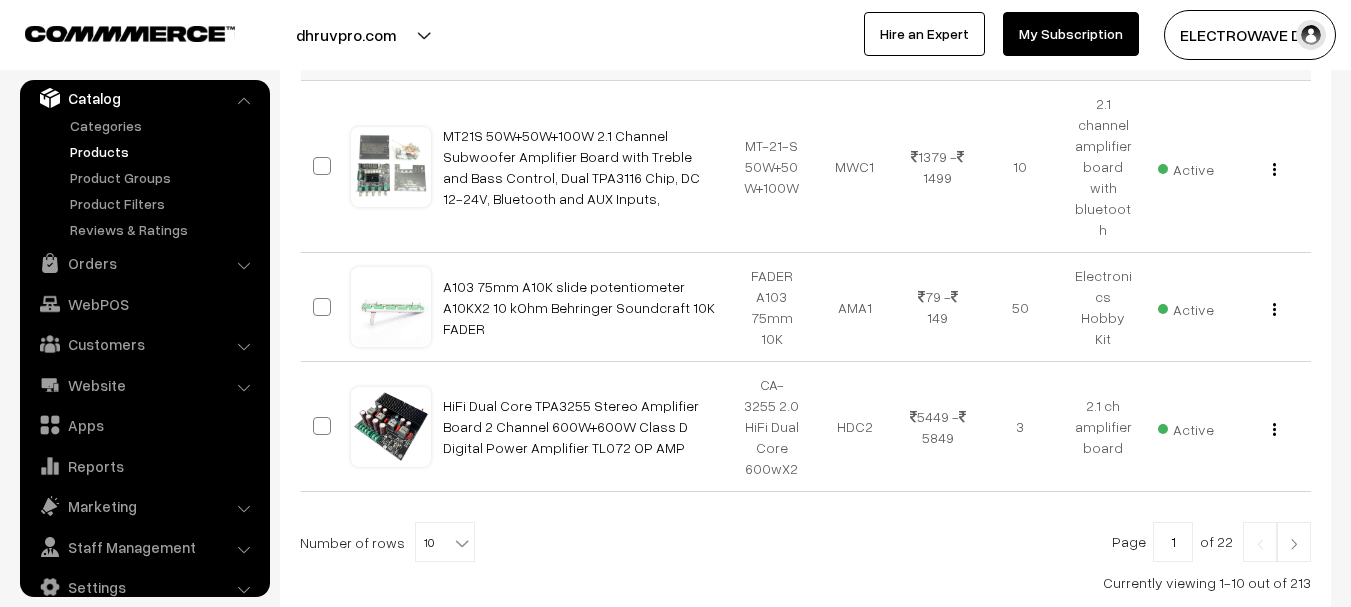 scroll, scrollTop: 1400, scrollLeft: 0, axis: vertical 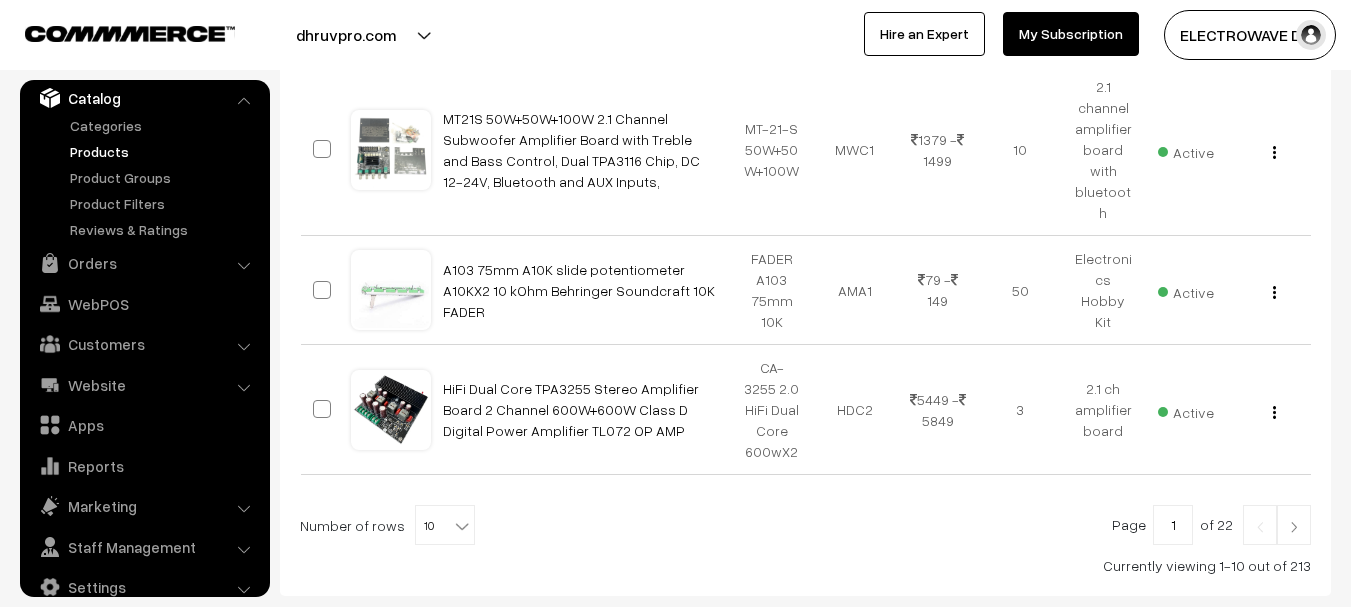 click at bounding box center [1294, 525] 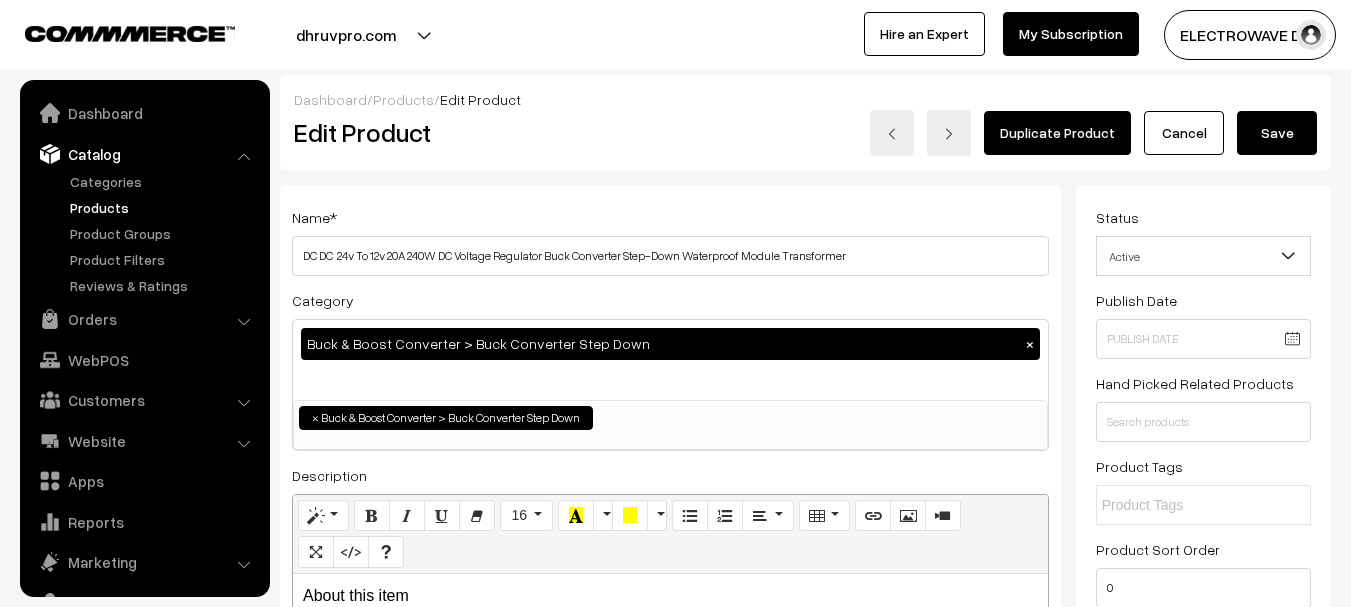 scroll, scrollTop: 0, scrollLeft: 0, axis: both 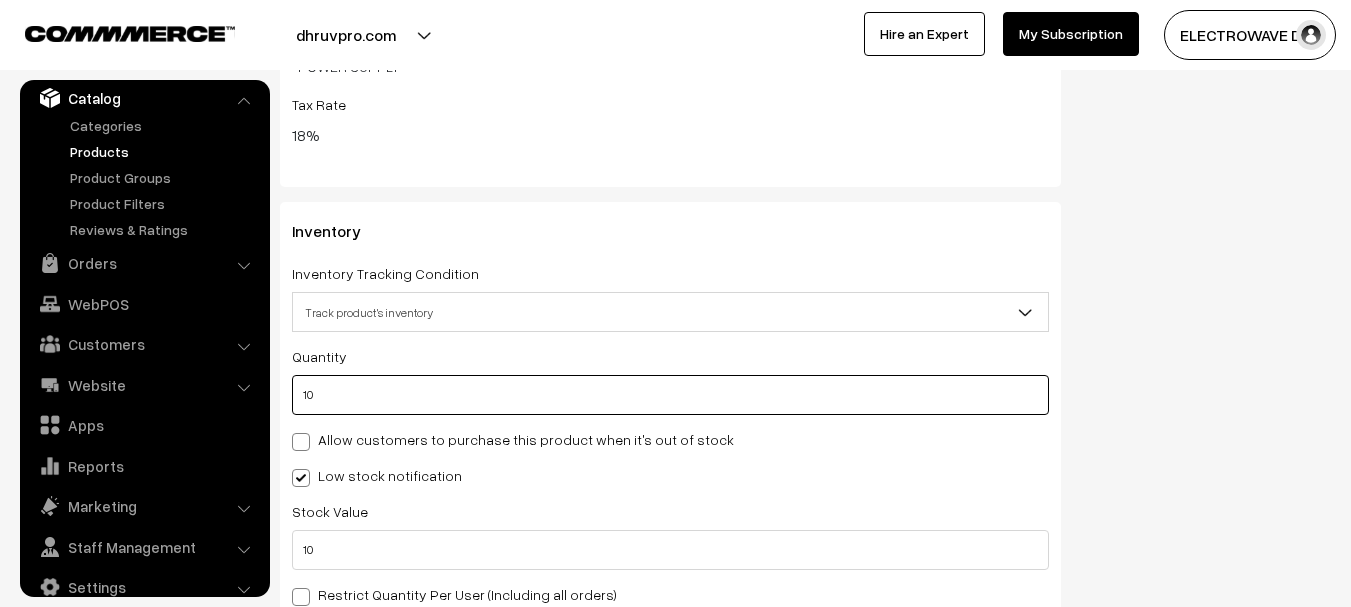 click on "Inventory
Inventory Tracking Condition
Don't track inventory
Track product's inventory
Track product's inventory
Quantity
10
Adjust Quantity
Adjust
Set
0 10" at bounding box center (670, 420) 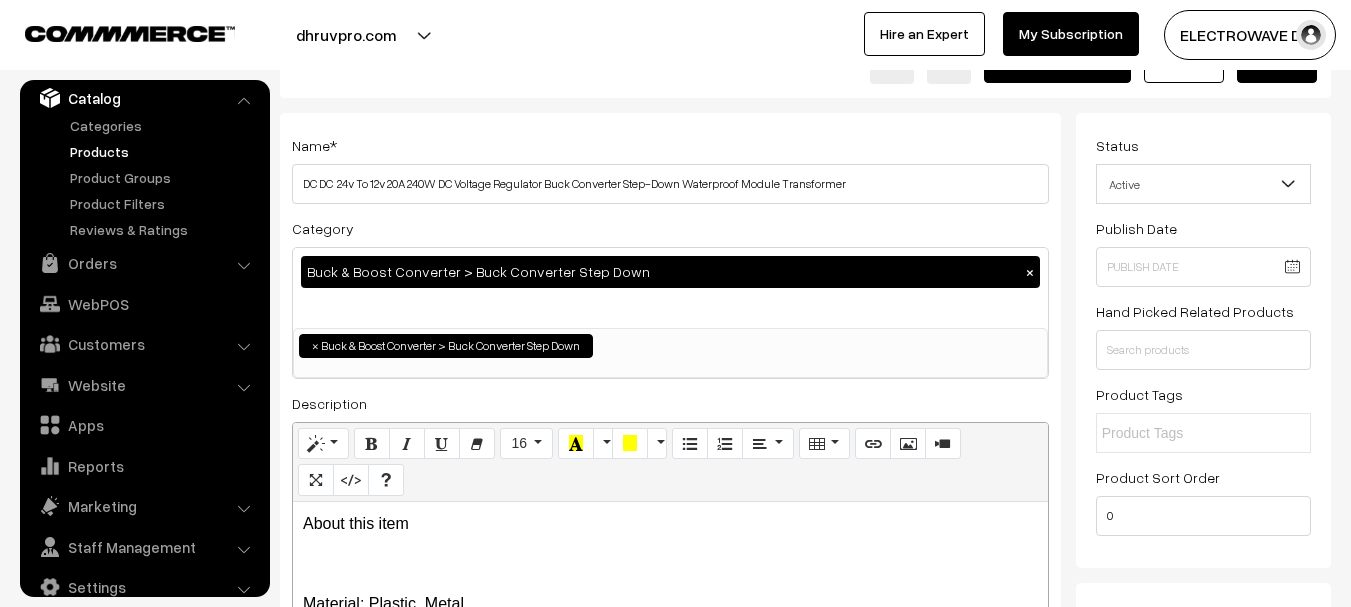 scroll, scrollTop: 0, scrollLeft: 0, axis: both 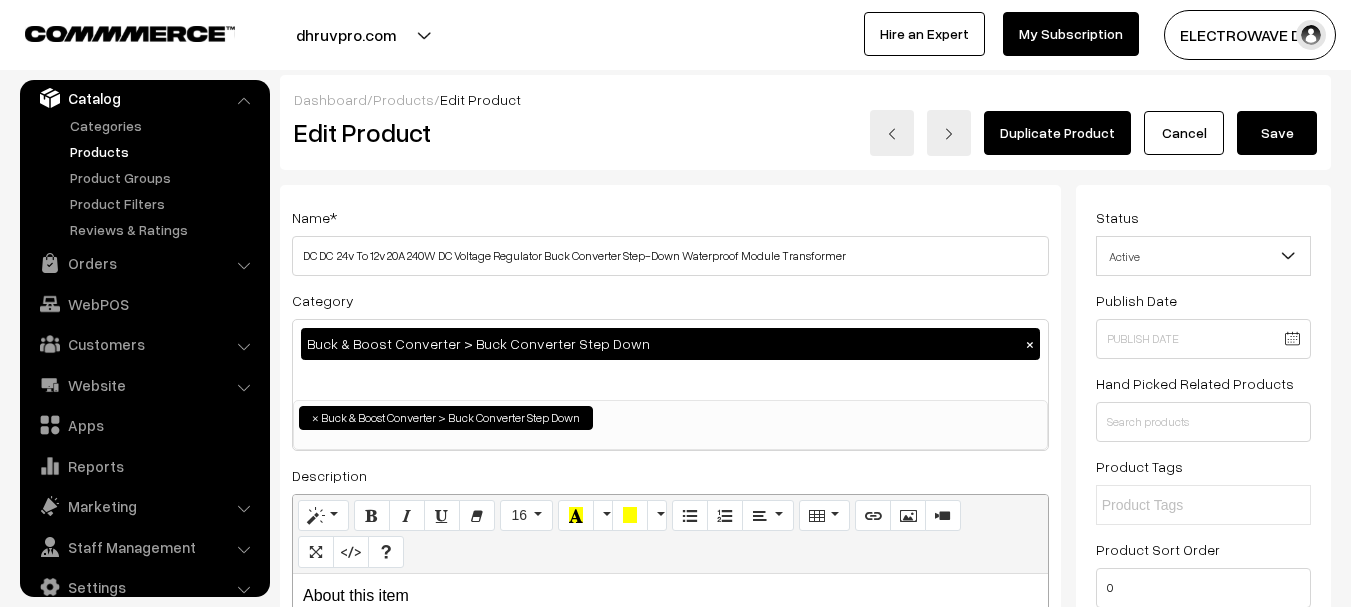 type on "50" 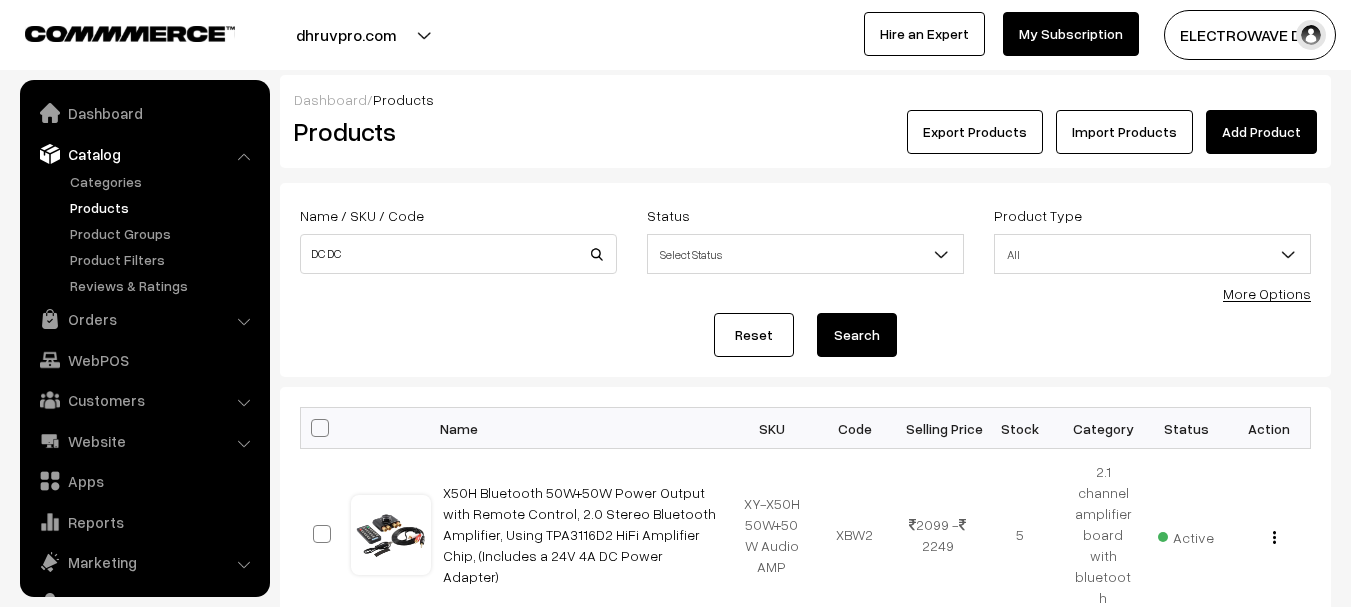 scroll, scrollTop: 426, scrollLeft: 0, axis: vertical 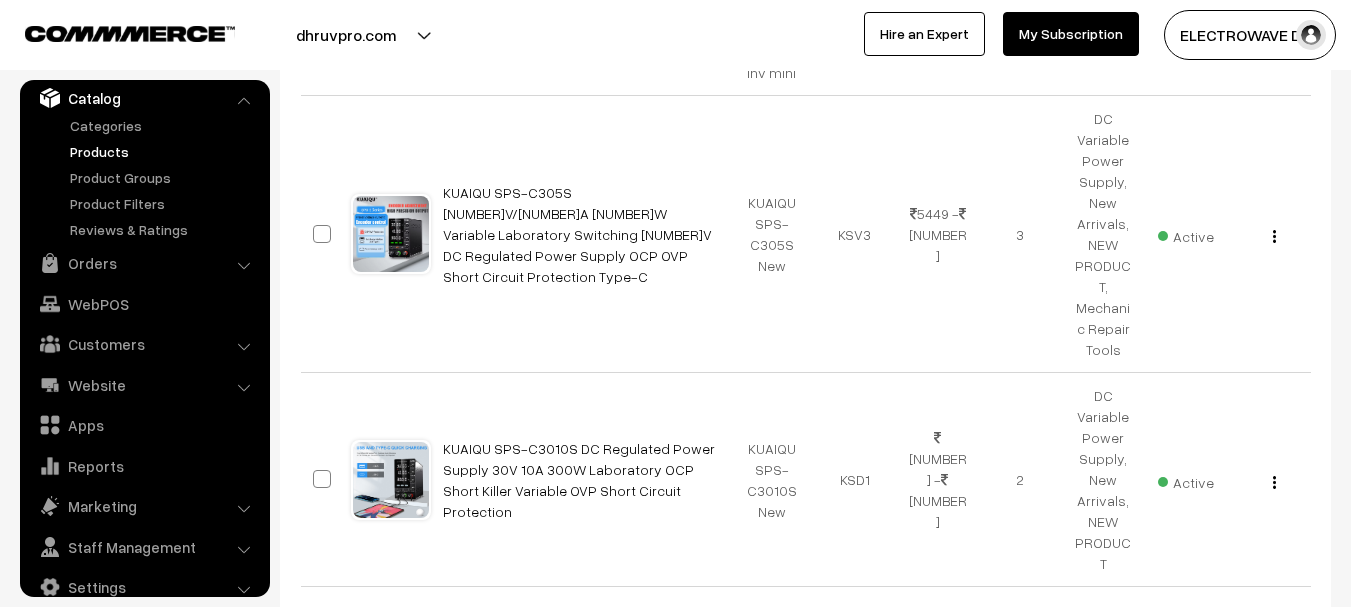 click at bounding box center [462, 638] 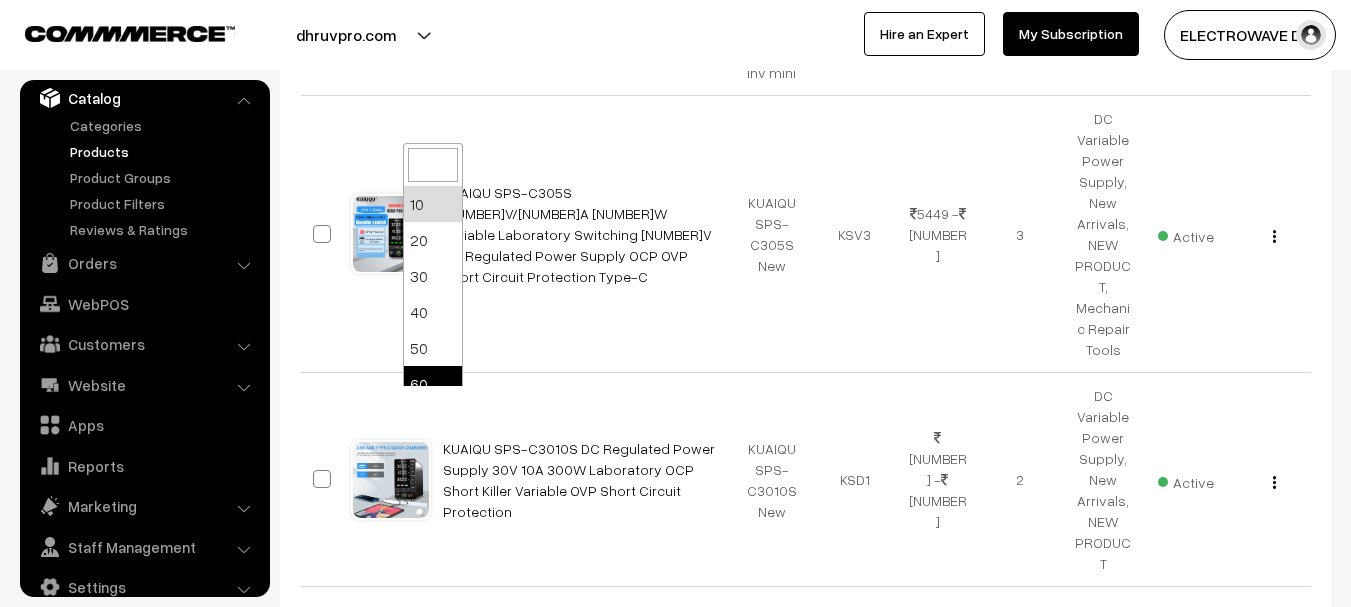 scroll, scrollTop: 160, scrollLeft: 0, axis: vertical 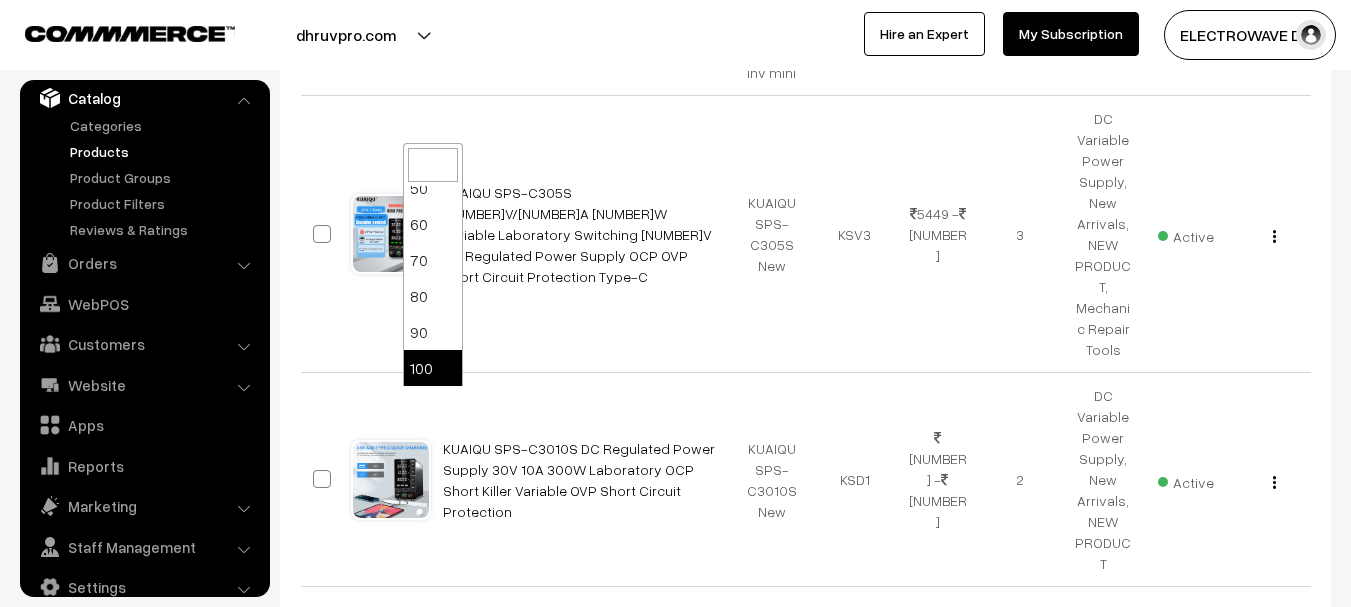 select on "100" 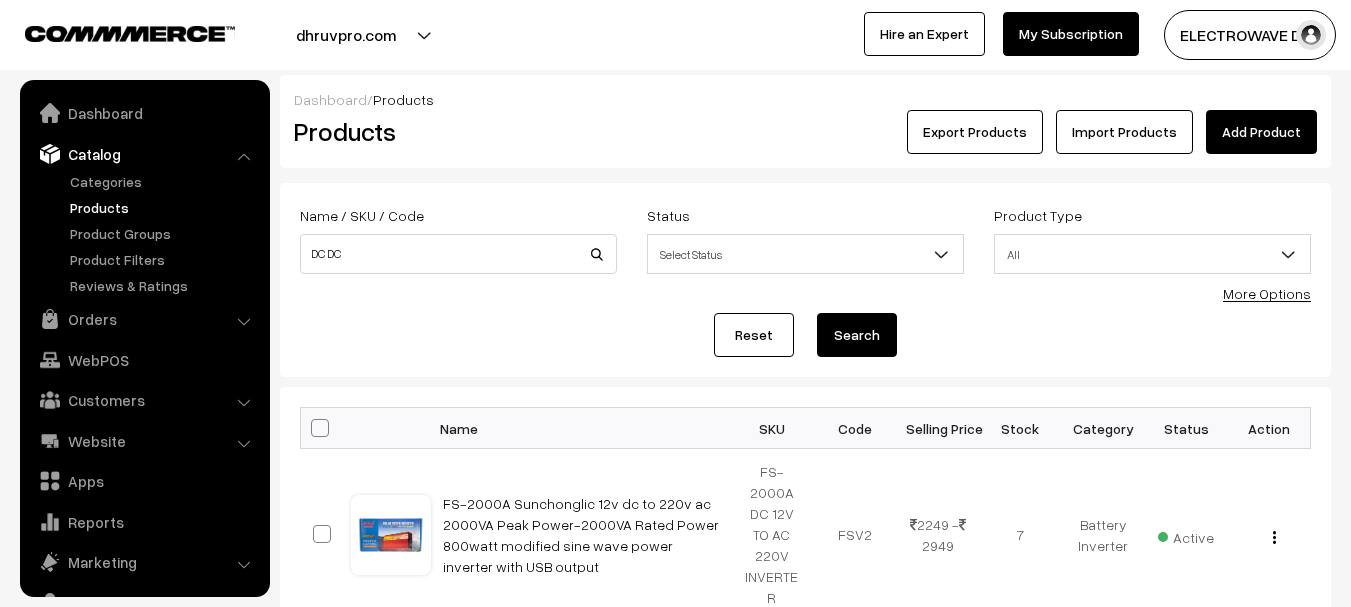 scroll, scrollTop: 0, scrollLeft: 0, axis: both 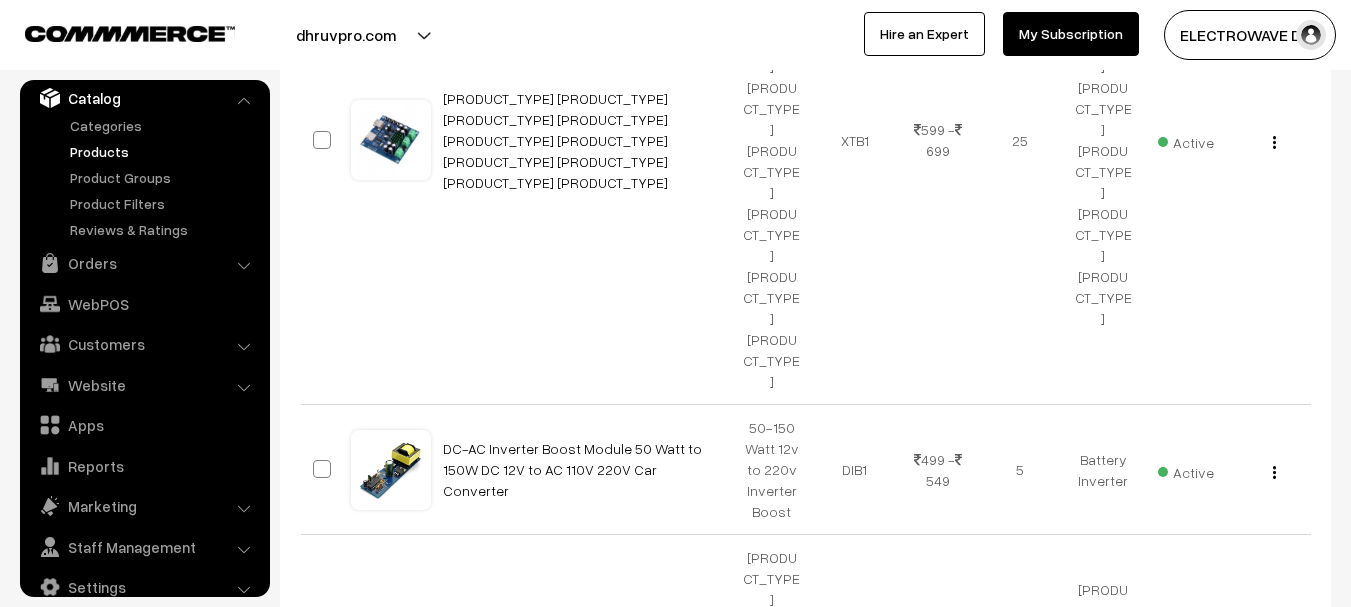 click on "4" at bounding box center (1020, 2824) 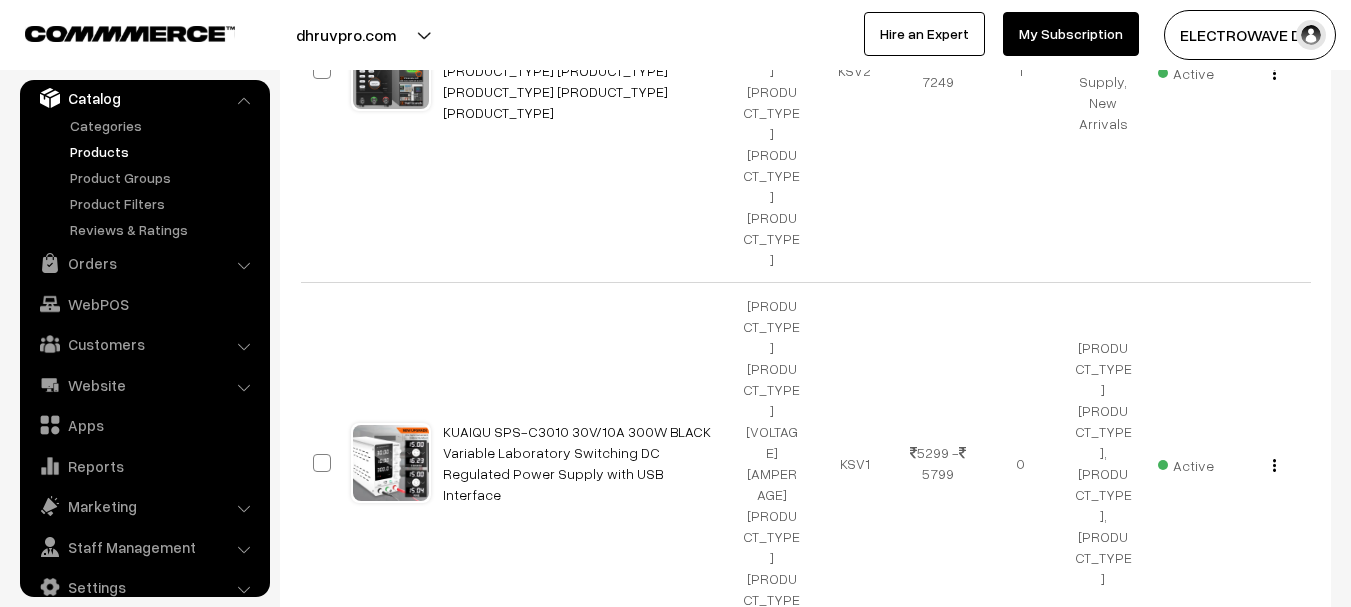 scroll, scrollTop: 14137, scrollLeft: 0, axis: vertical 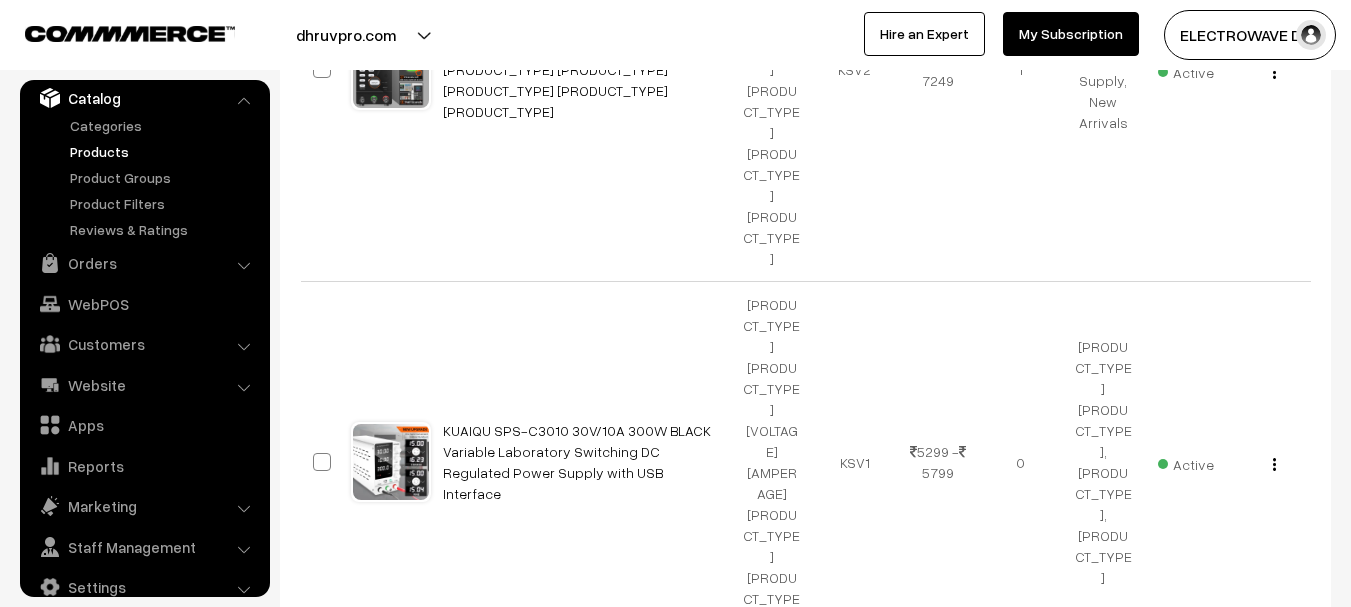 click at bounding box center [1294, 7573] 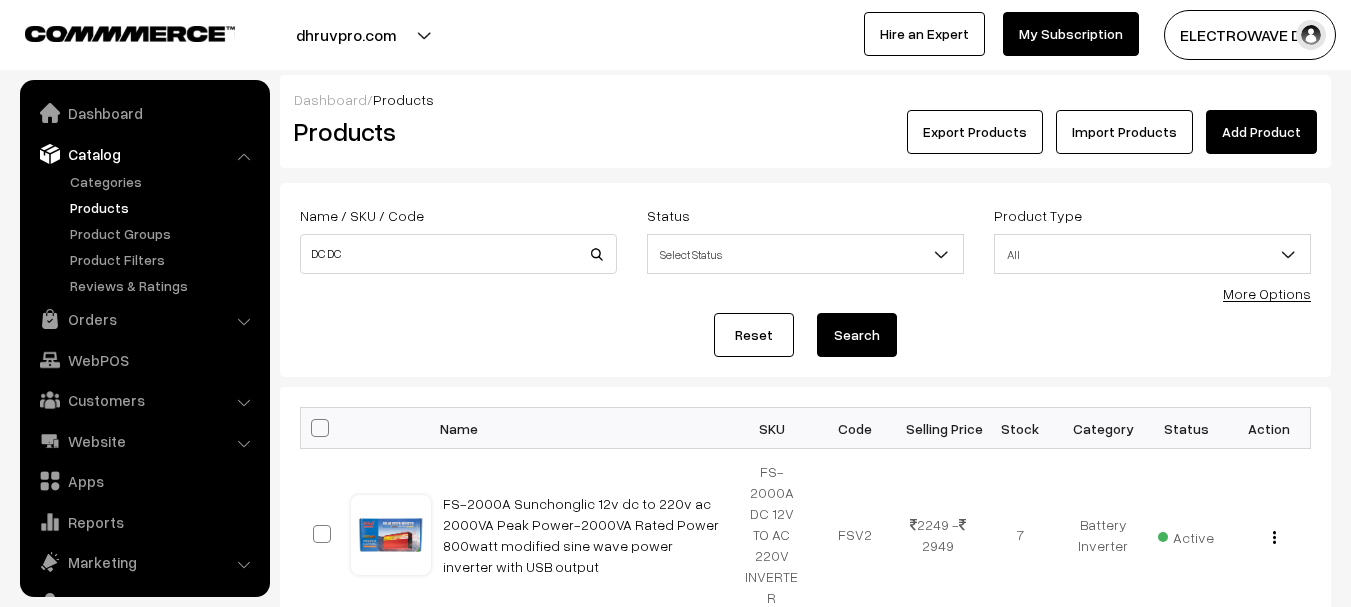 scroll, scrollTop: 0, scrollLeft: 0, axis: both 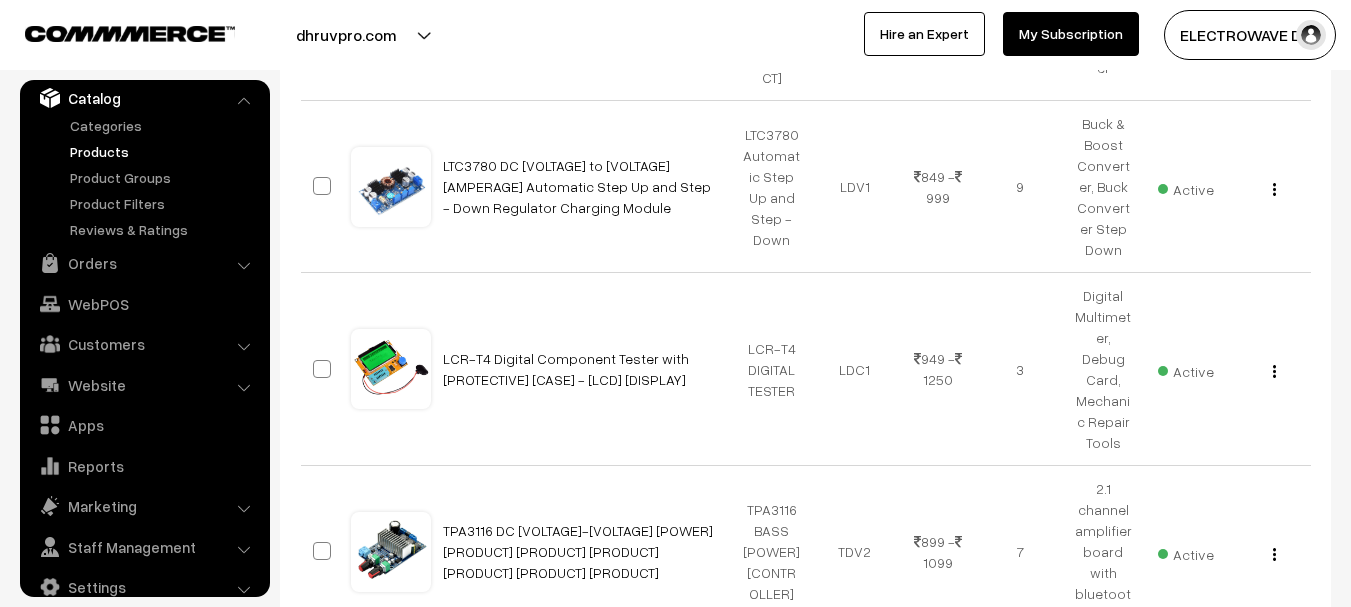 drag, startPoint x: 713, startPoint y: 322, endPoint x: 1077, endPoint y: 285, distance: 365.87567 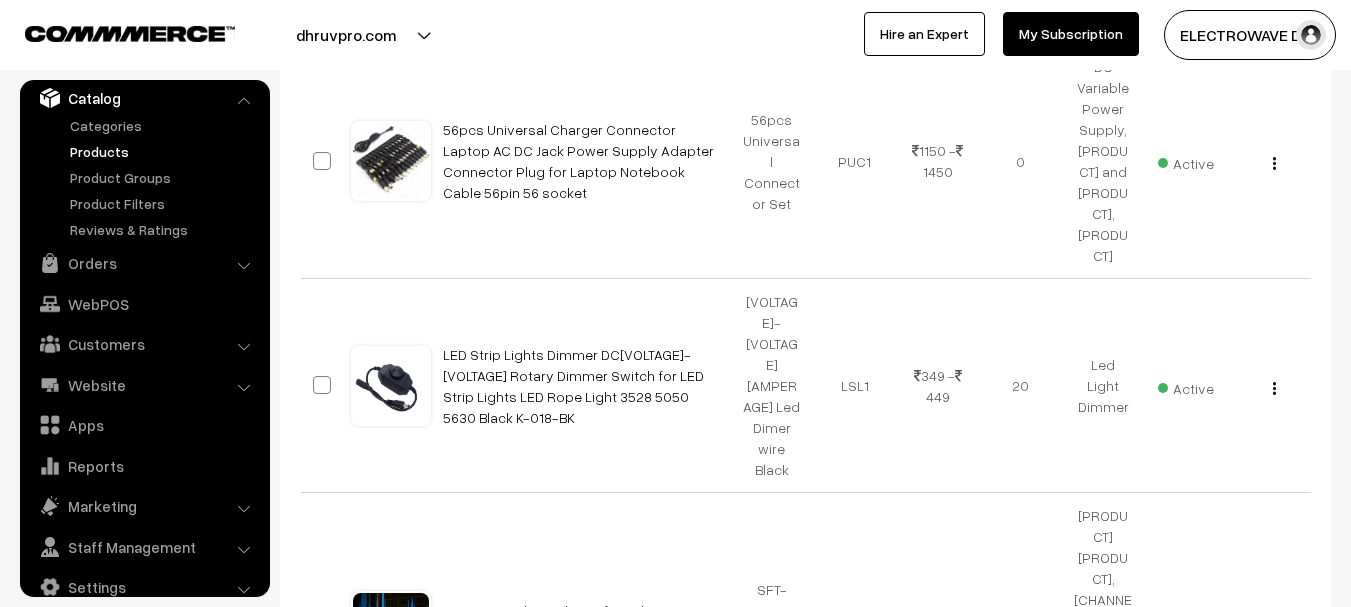 scroll, scrollTop: 3200, scrollLeft: 0, axis: vertical 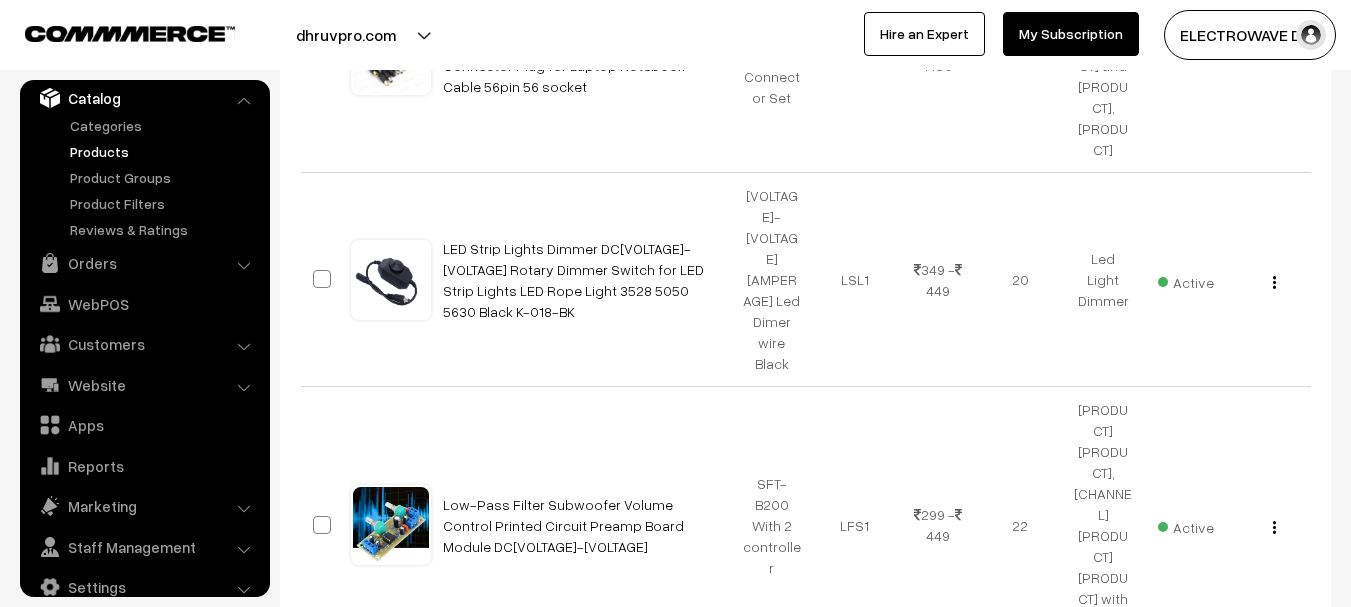 click on "View
Edit
Delete" at bounding box center (1269, 718) 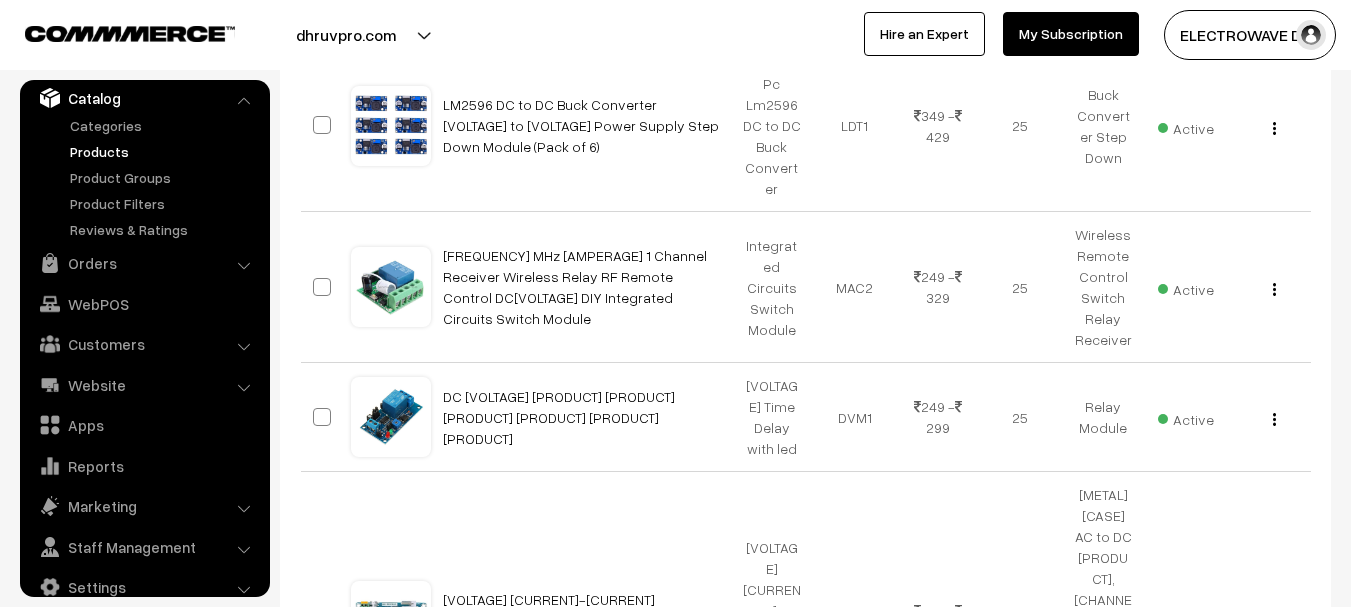 scroll, scrollTop: 14116, scrollLeft: 0, axis: vertical 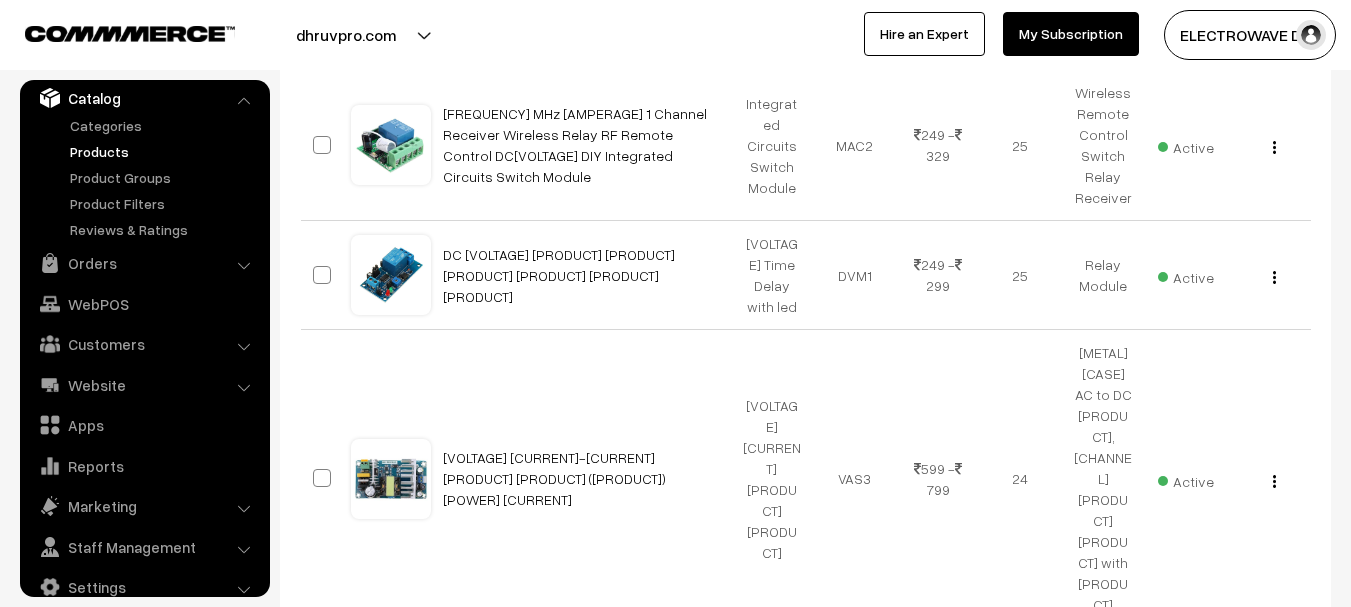 click at bounding box center (1294, 4867) 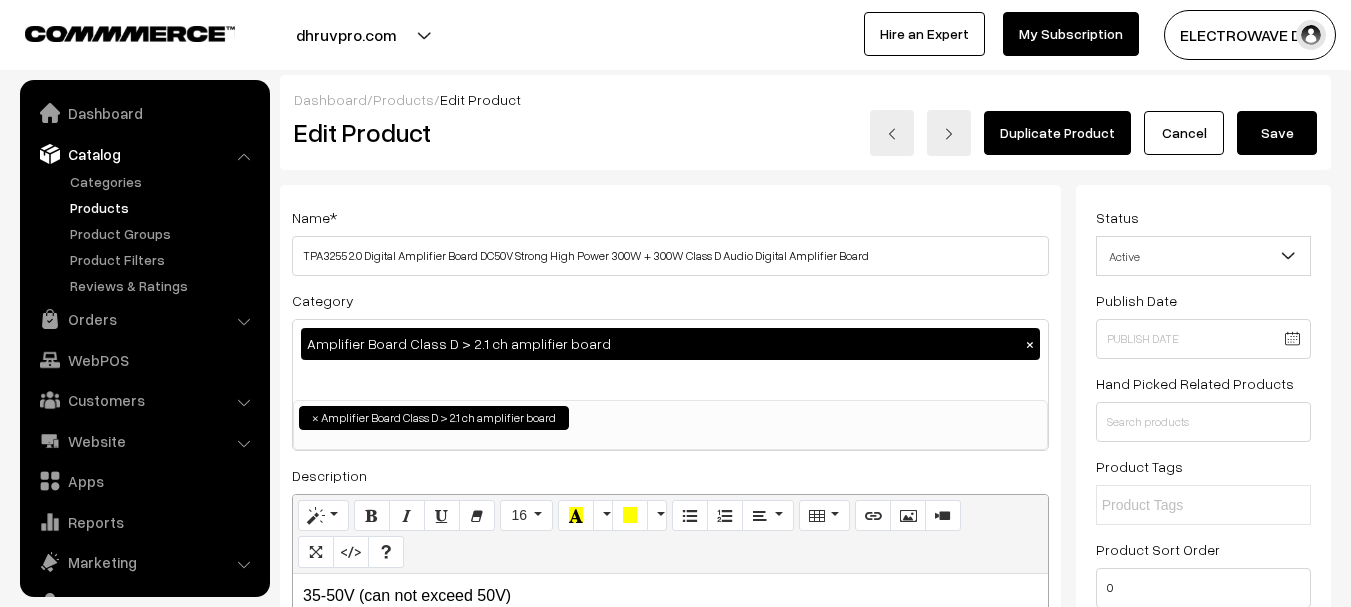 scroll, scrollTop: 0, scrollLeft: 0, axis: both 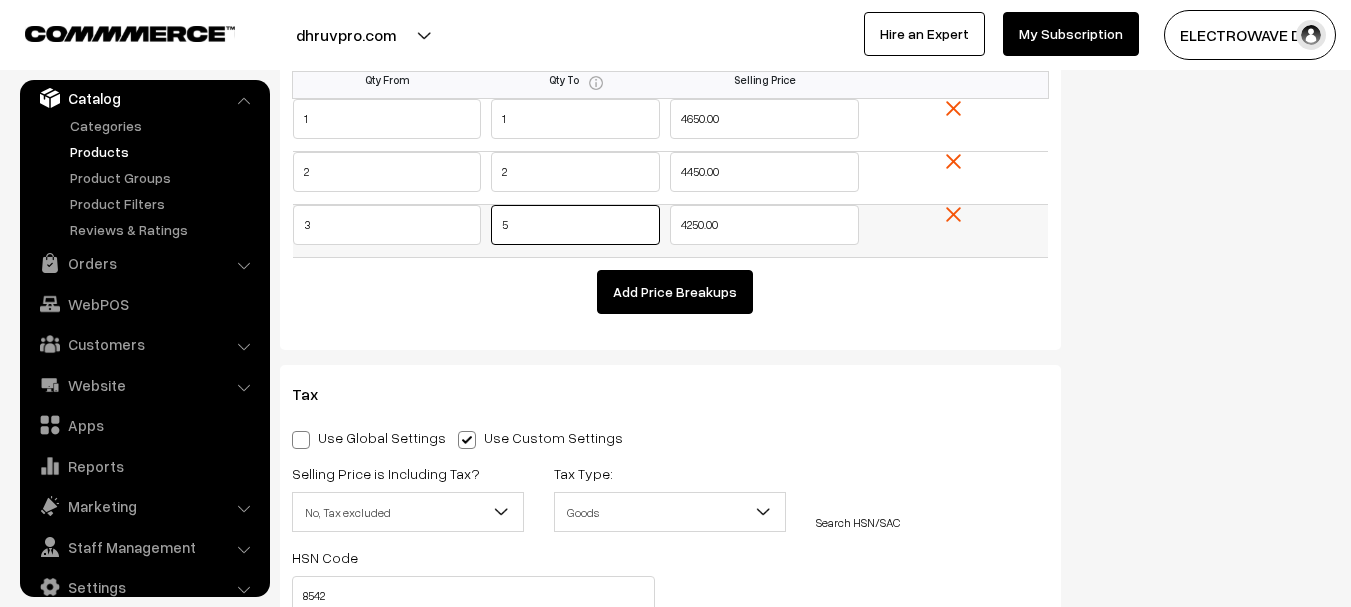click on "3
5
4250.00" at bounding box center [671, 231] 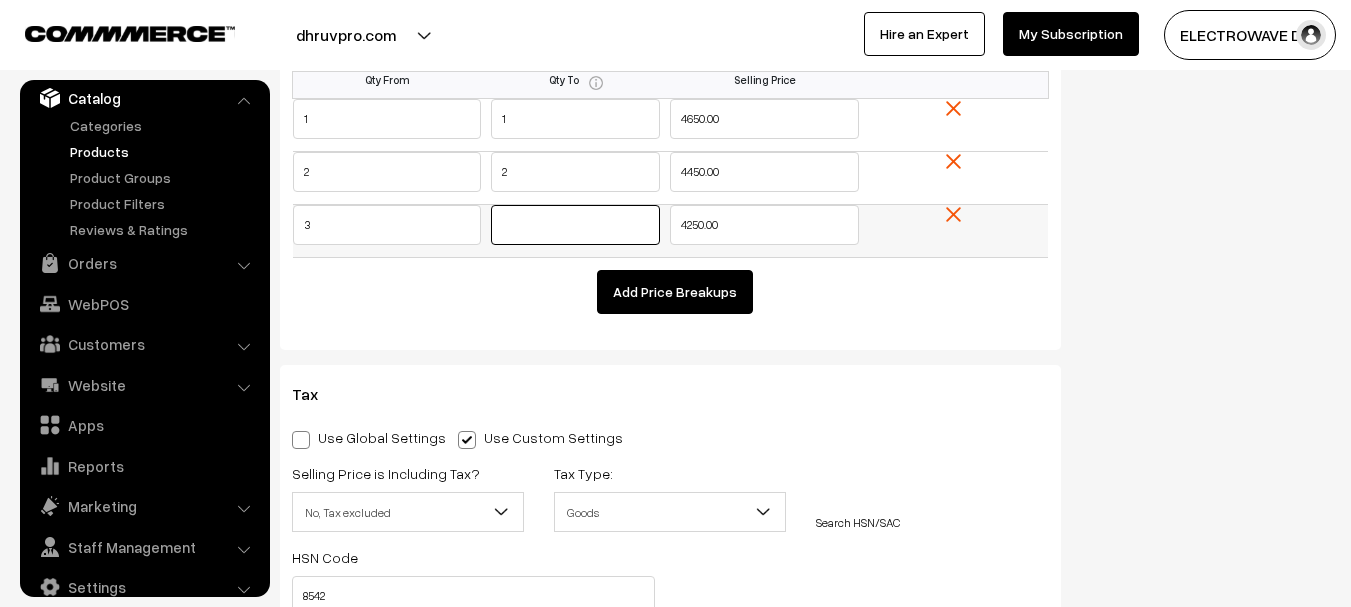scroll, scrollTop: 1900, scrollLeft: 0, axis: vertical 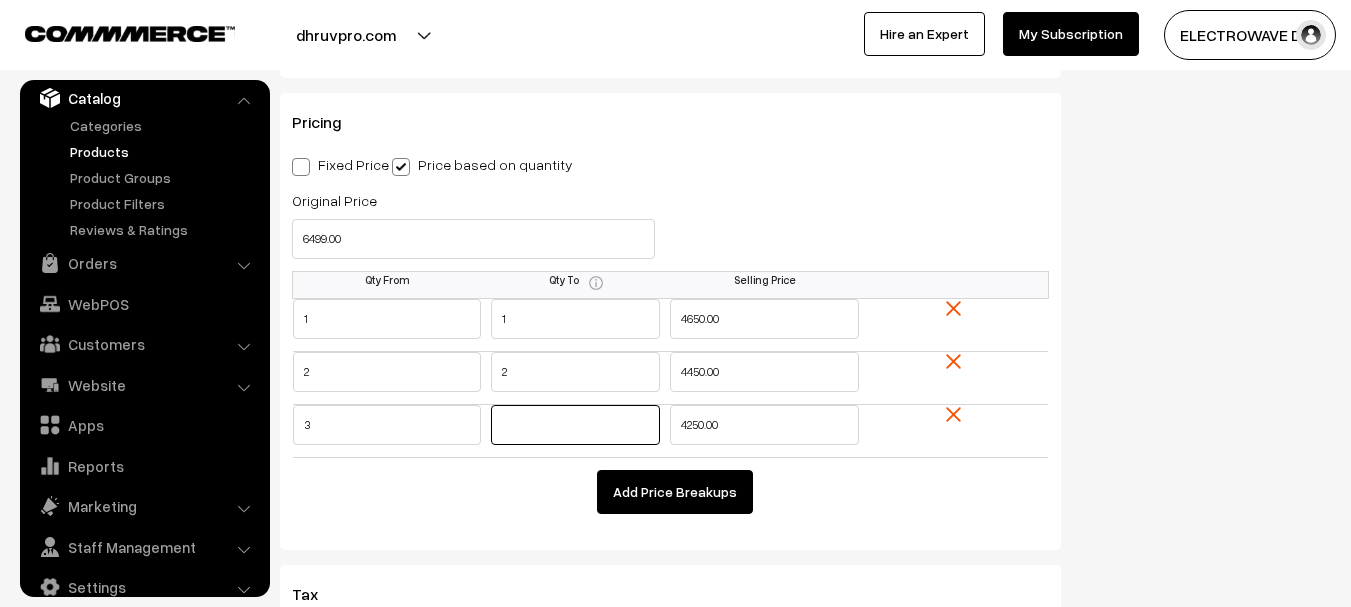 type 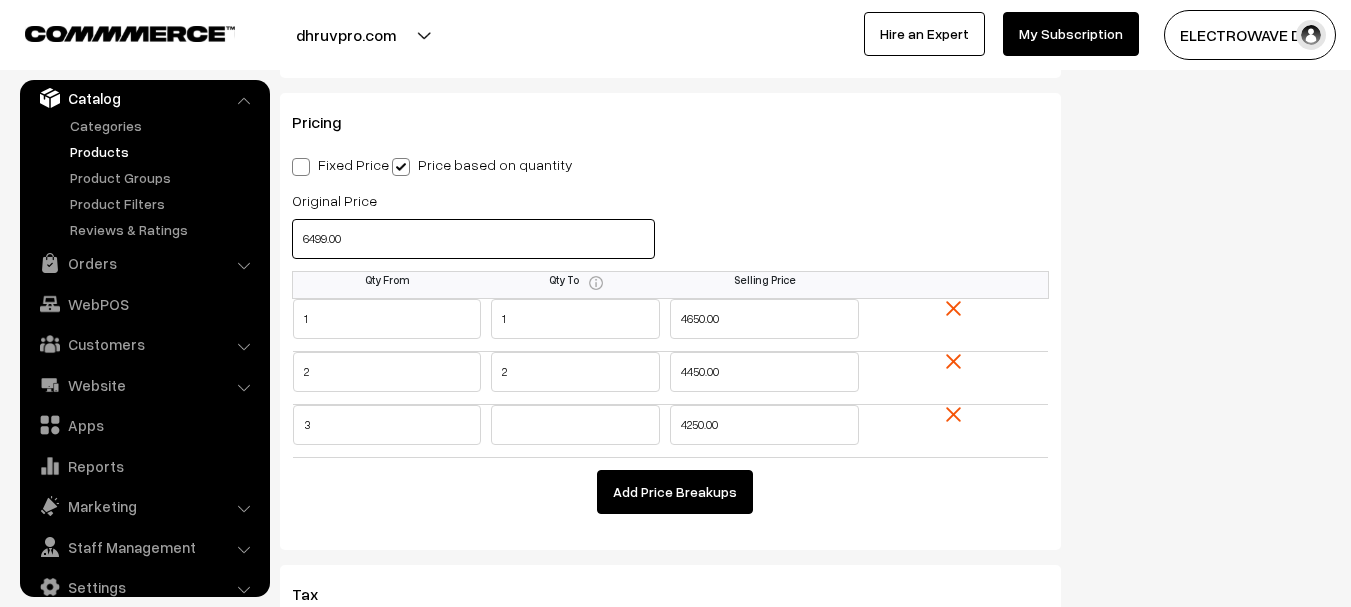 drag, startPoint x: 365, startPoint y: 240, endPoint x: 295, endPoint y: 246, distance: 70.256676 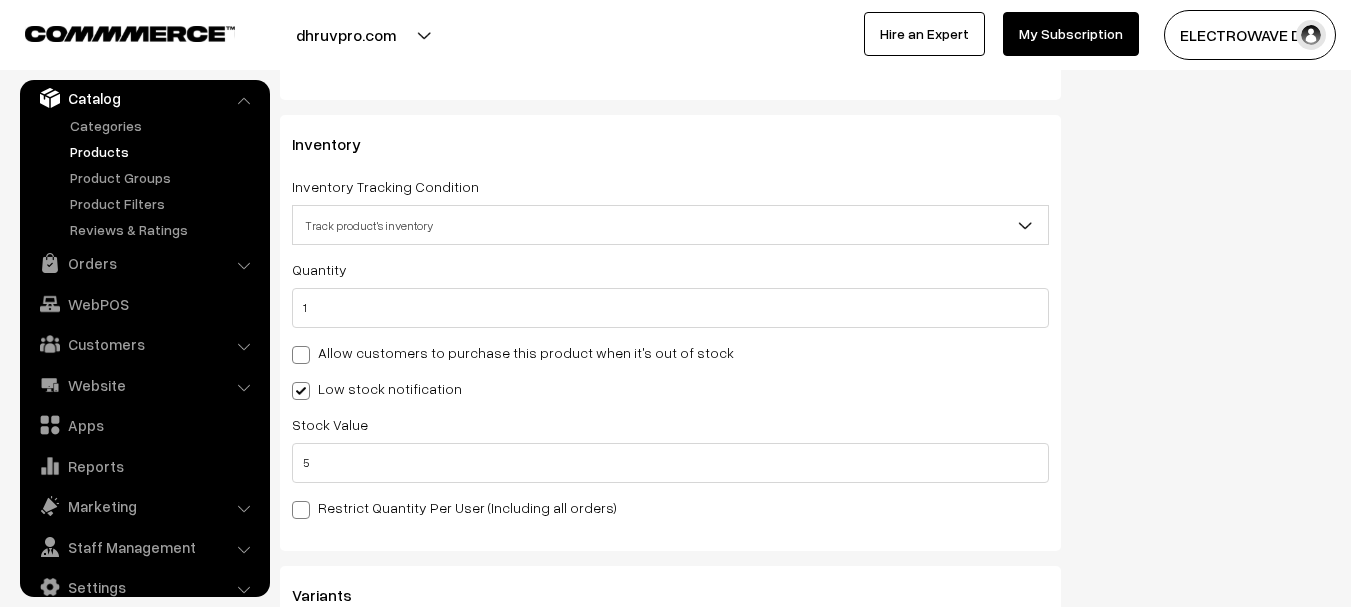 scroll, scrollTop: 3000, scrollLeft: 0, axis: vertical 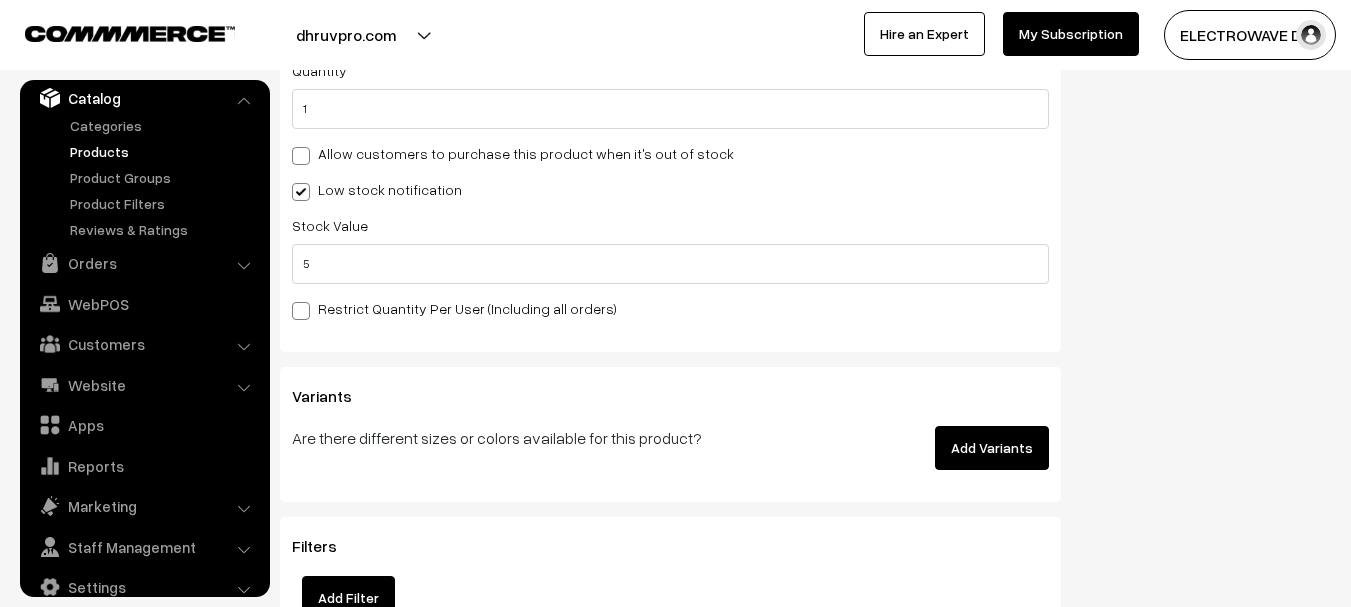 type 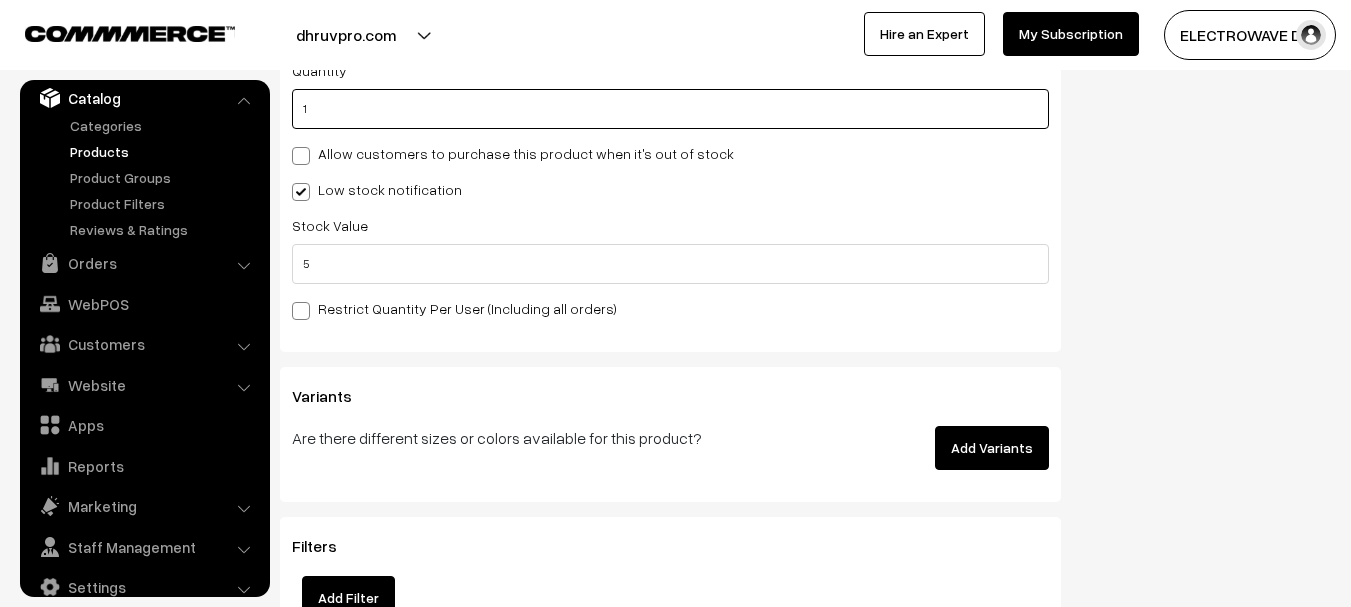 drag, startPoint x: 342, startPoint y: 91, endPoint x: 275, endPoint y: 103, distance: 68.06615 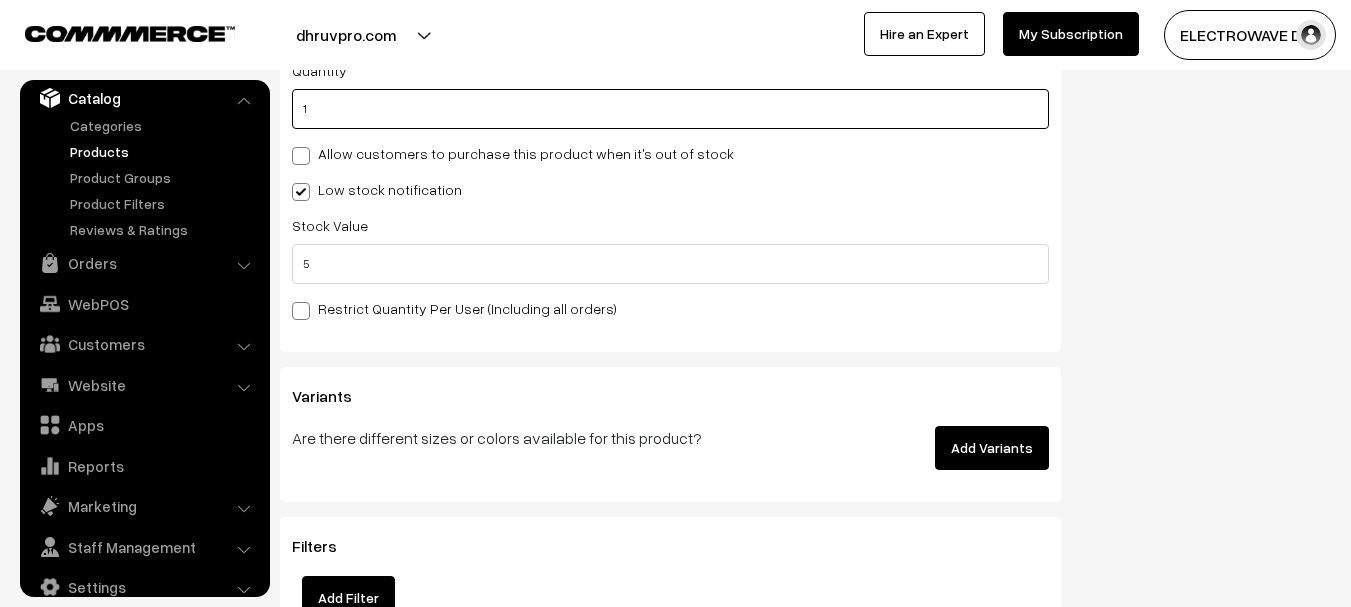 click on "Name  *
TPA3255 2.0 Digital Amplifier Board DC50V Strong High Power 300W + 300W Class D Audio Digital Amplifier Board
Category
Amplifier Board Class D > 2.1 ch amplifier board ×
Amplifier Board Class D
Amplifier Board Class D > Mono amplifier board
Amplifier Board Class D > 2.1 ch amplifier board
Amplifier Board Class D > 2.1 channel amplifier board with bluetooth
Power Supply Power Supply > Connector socket" at bounding box center (670, -1074) 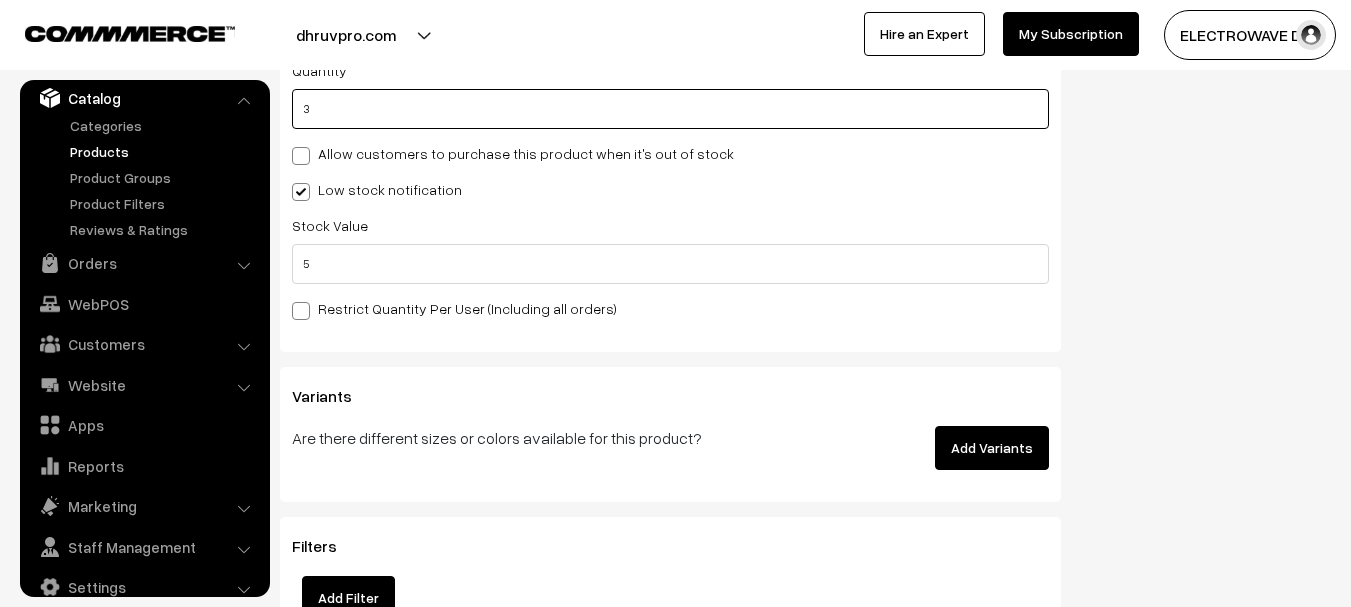 drag, startPoint x: 305, startPoint y: 96, endPoint x: 259, endPoint y: 90, distance: 46.389652 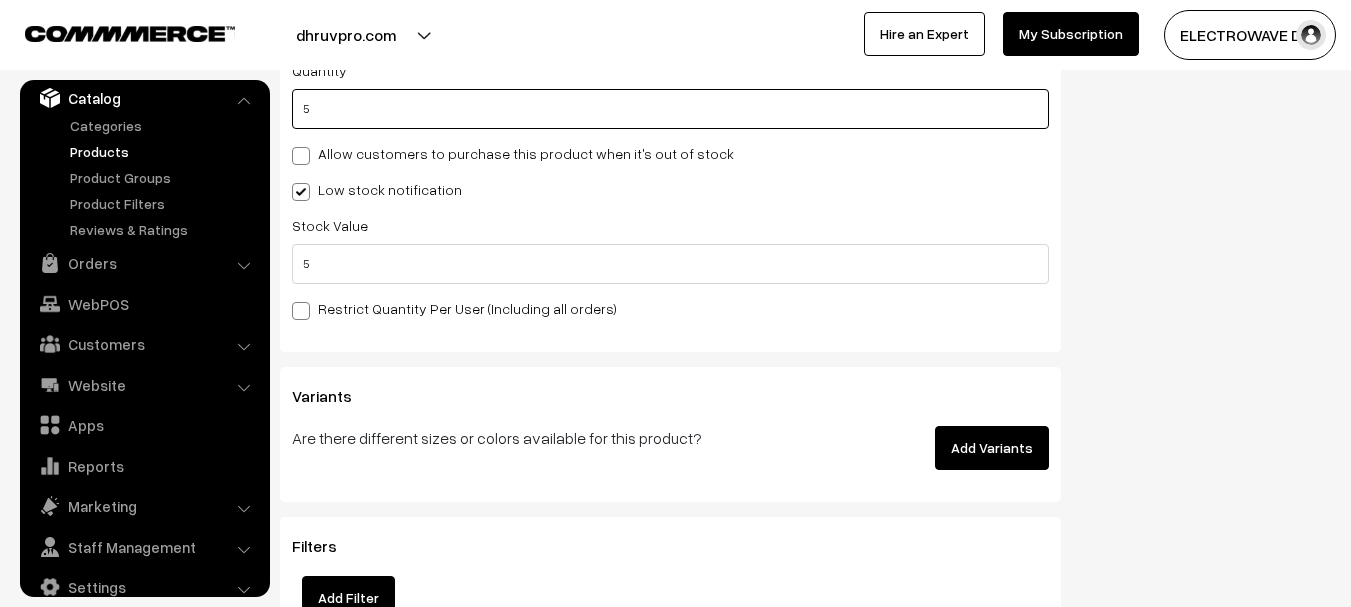 type on "5" 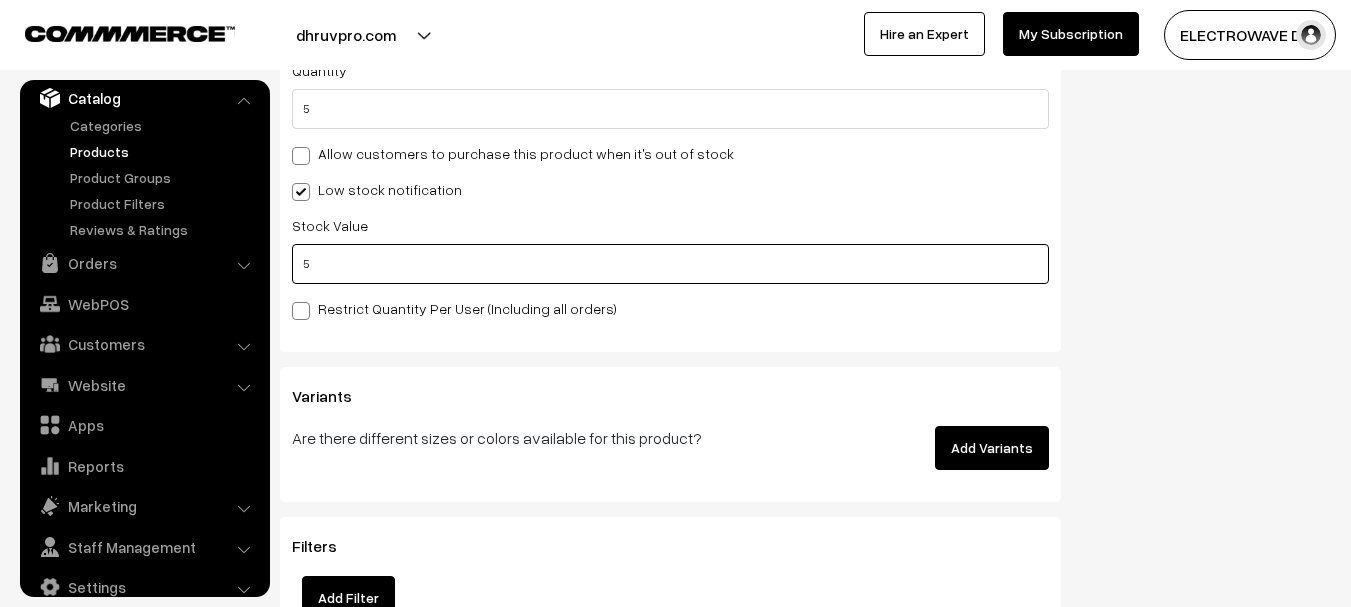 click on "5" at bounding box center [670, 264] 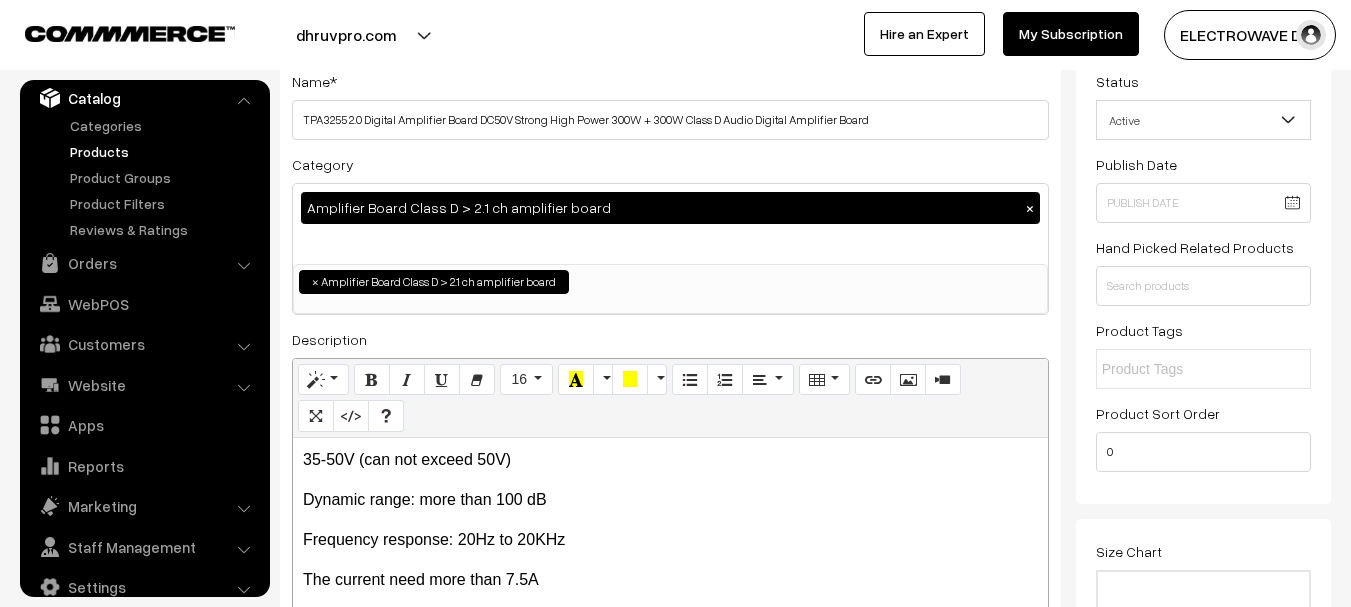 scroll, scrollTop: 0, scrollLeft: 0, axis: both 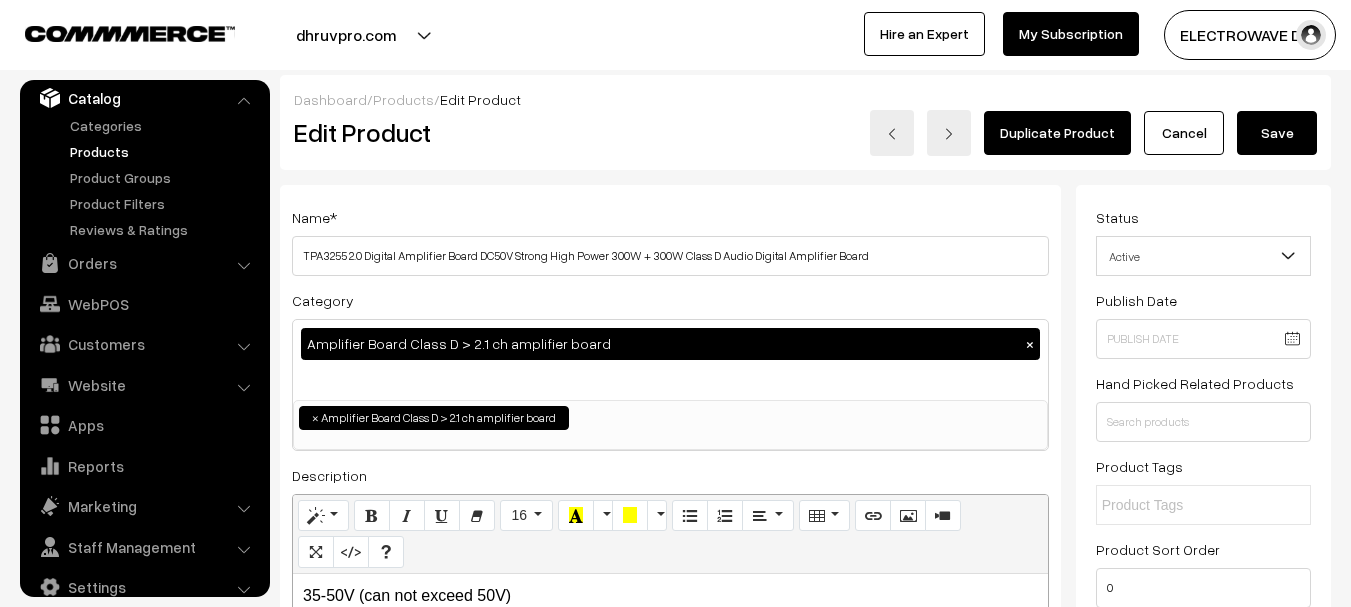 type on "2" 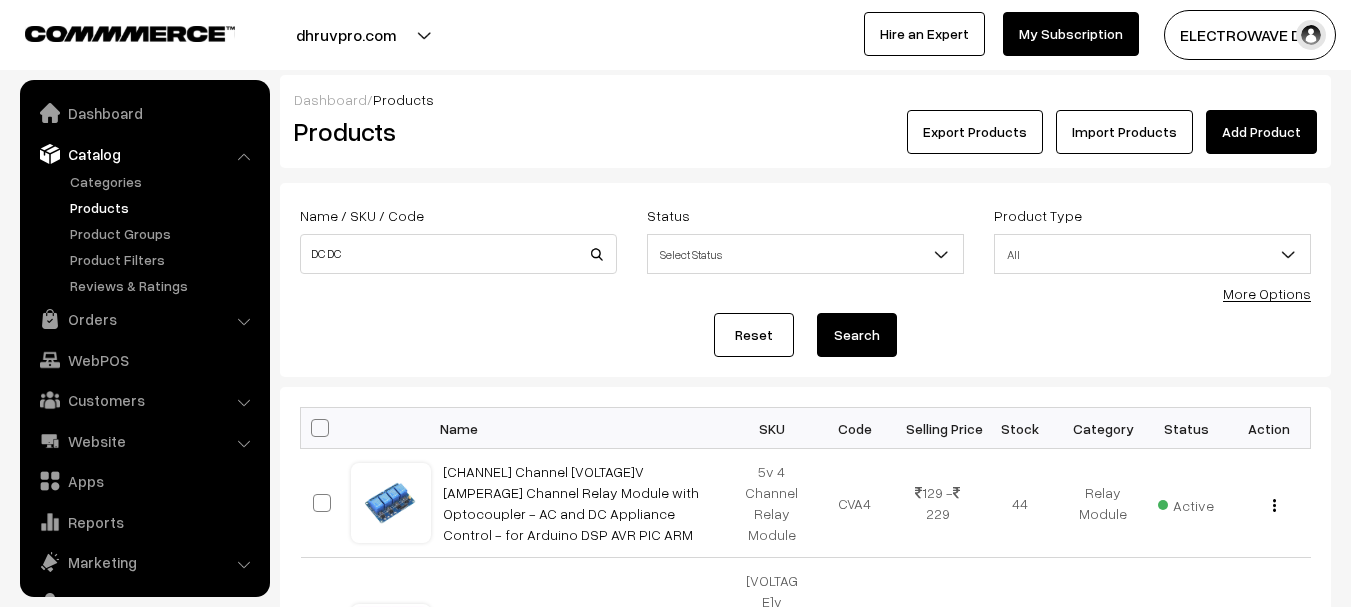 scroll, scrollTop: 0, scrollLeft: 0, axis: both 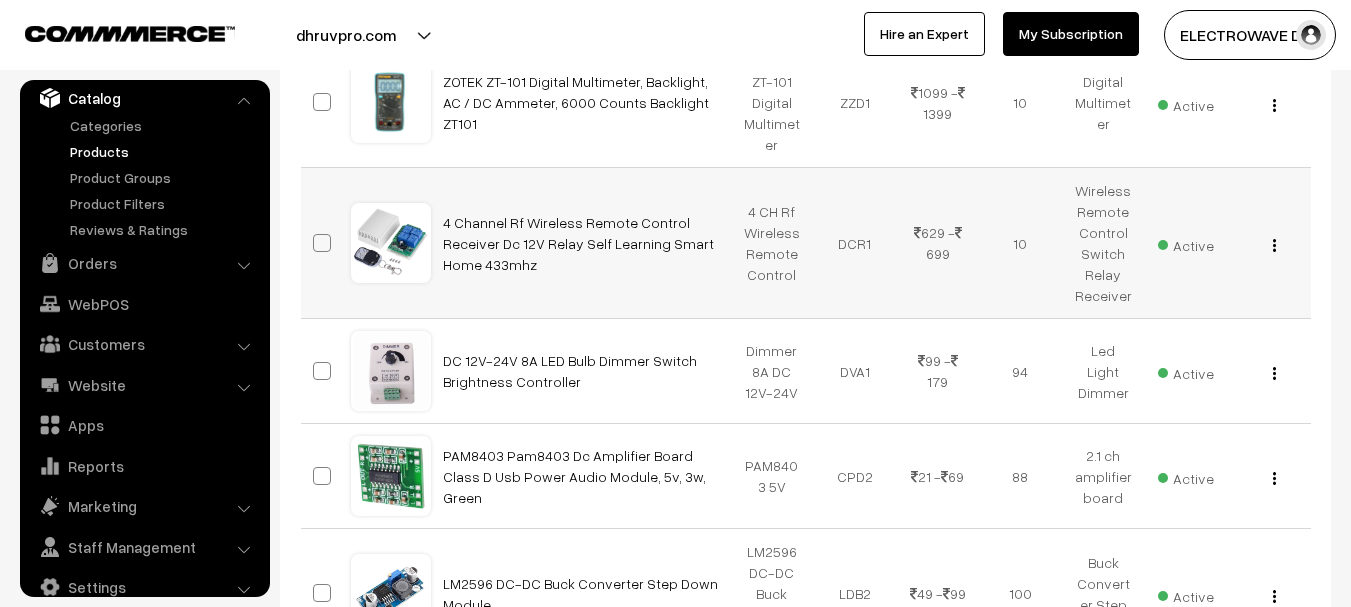 click at bounding box center [1274, 245] 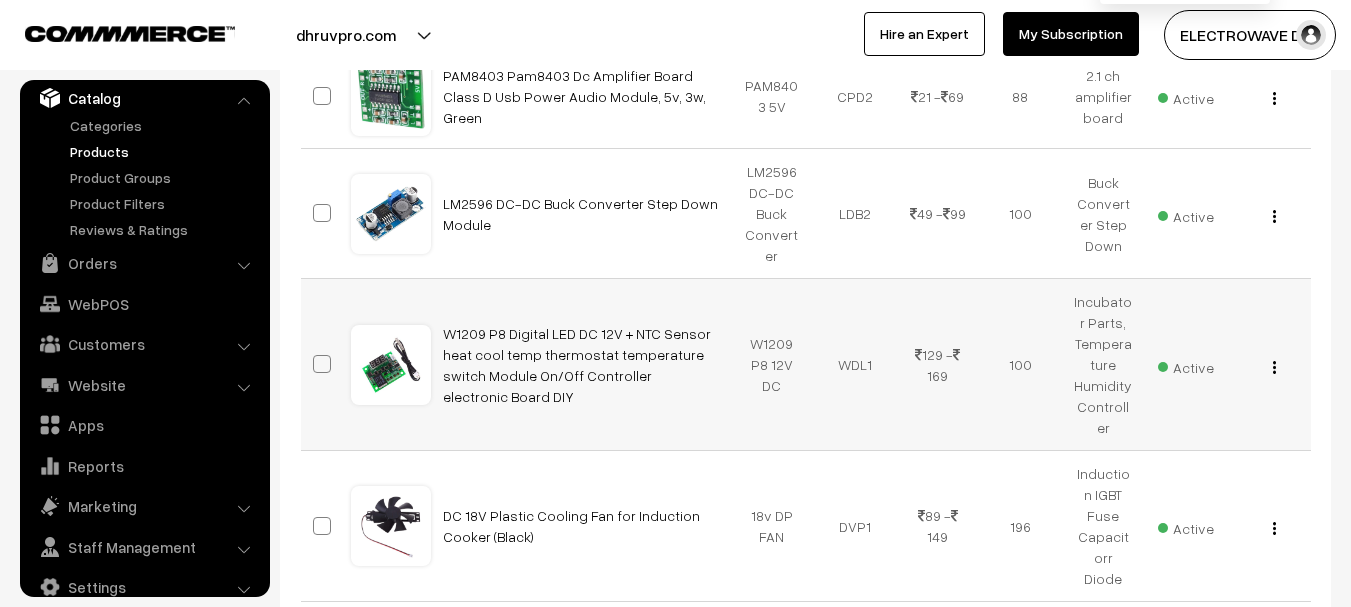 scroll, scrollTop: 1901, scrollLeft: 0, axis: vertical 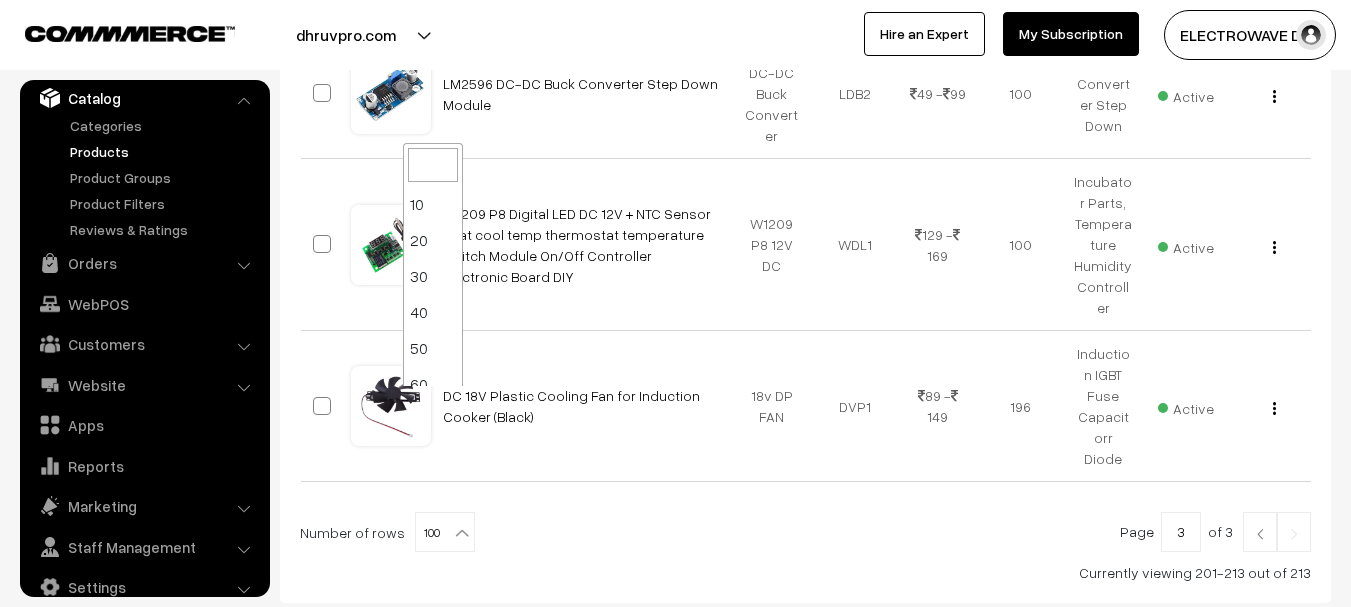 click at bounding box center [462, 533] 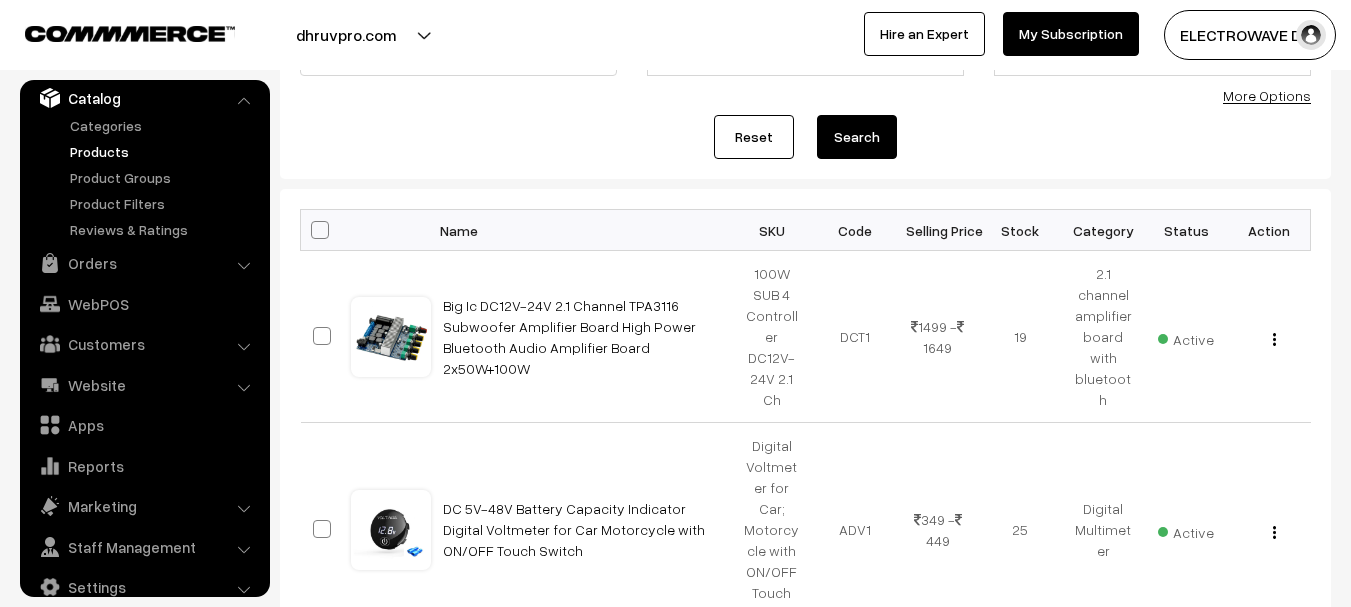 scroll, scrollTop: 0, scrollLeft: 0, axis: both 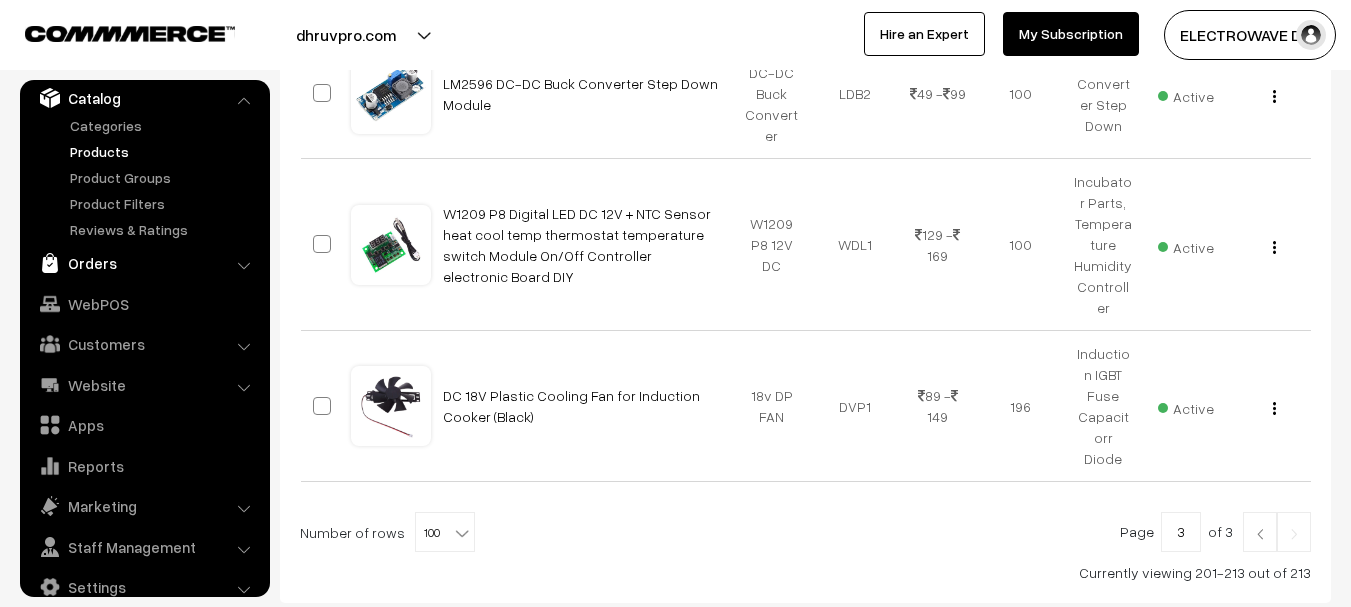 drag, startPoint x: 552, startPoint y: 251, endPoint x: 213, endPoint y: 252, distance: 339.00146 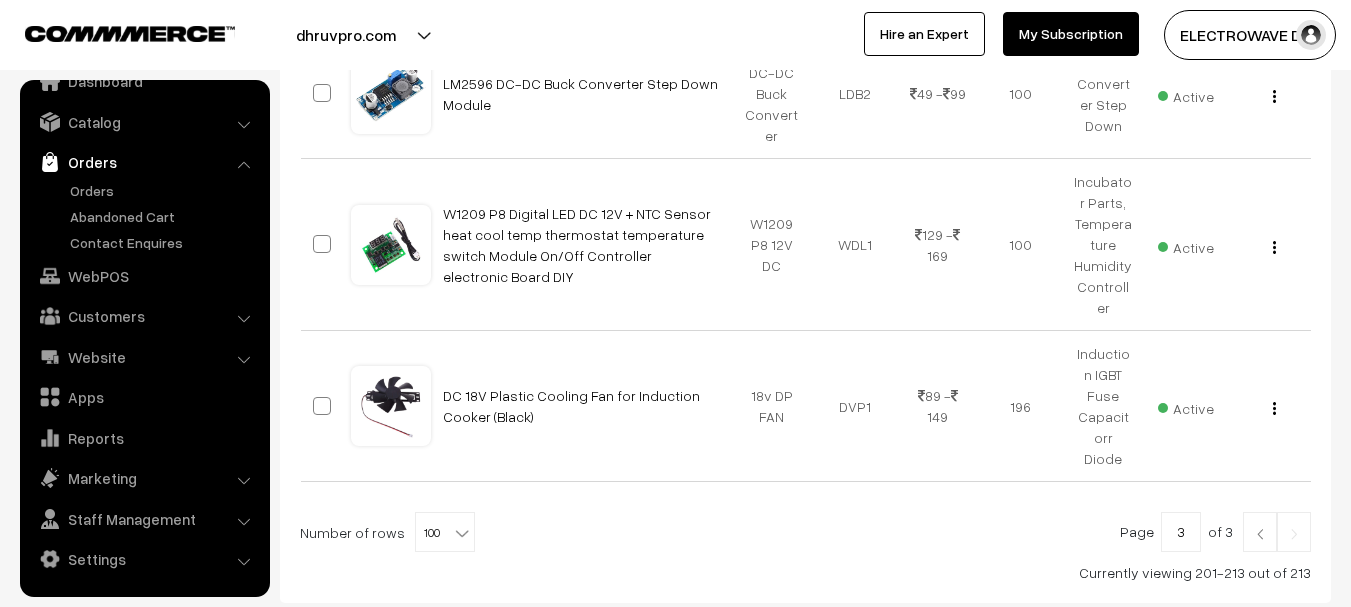 scroll, scrollTop: 32, scrollLeft: 0, axis: vertical 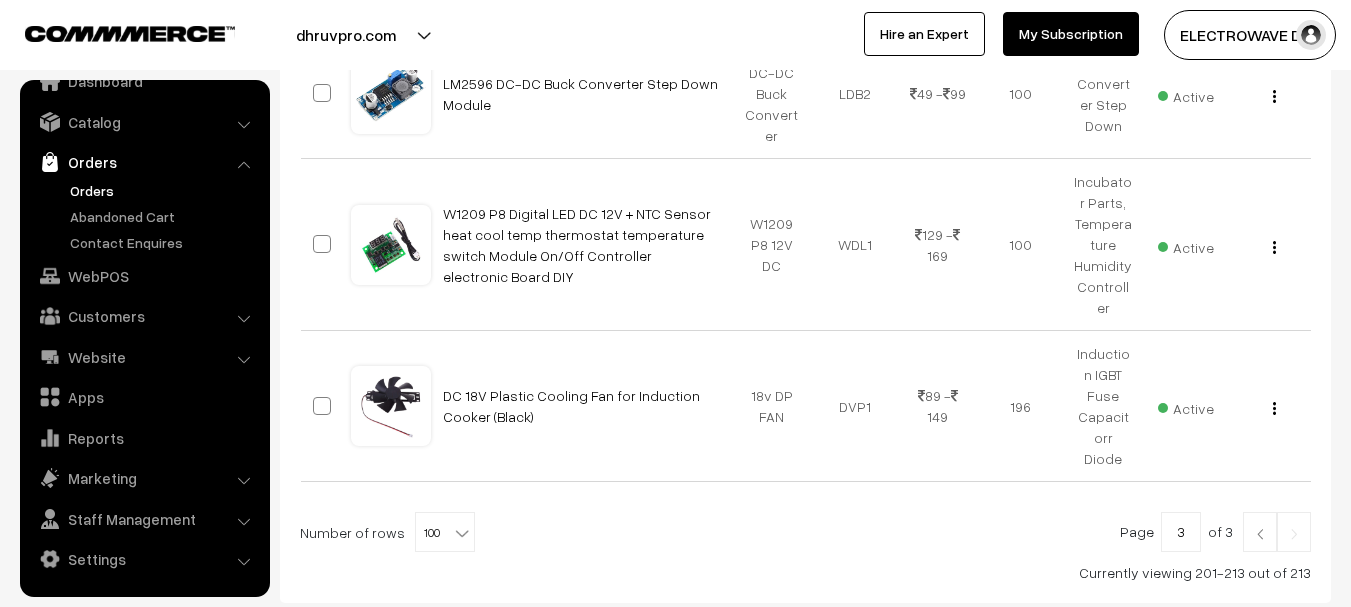 click on "Orders" at bounding box center (164, 190) 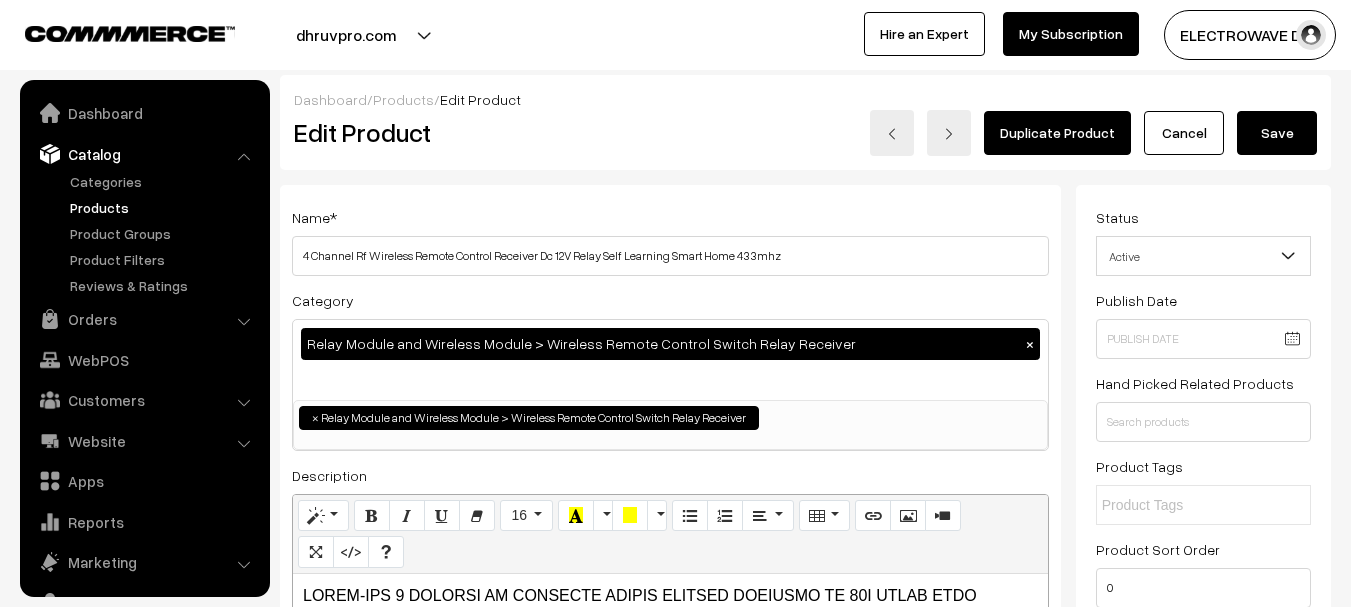 scroll, scrollTop: 0, scrollLeft: 0, axis: both 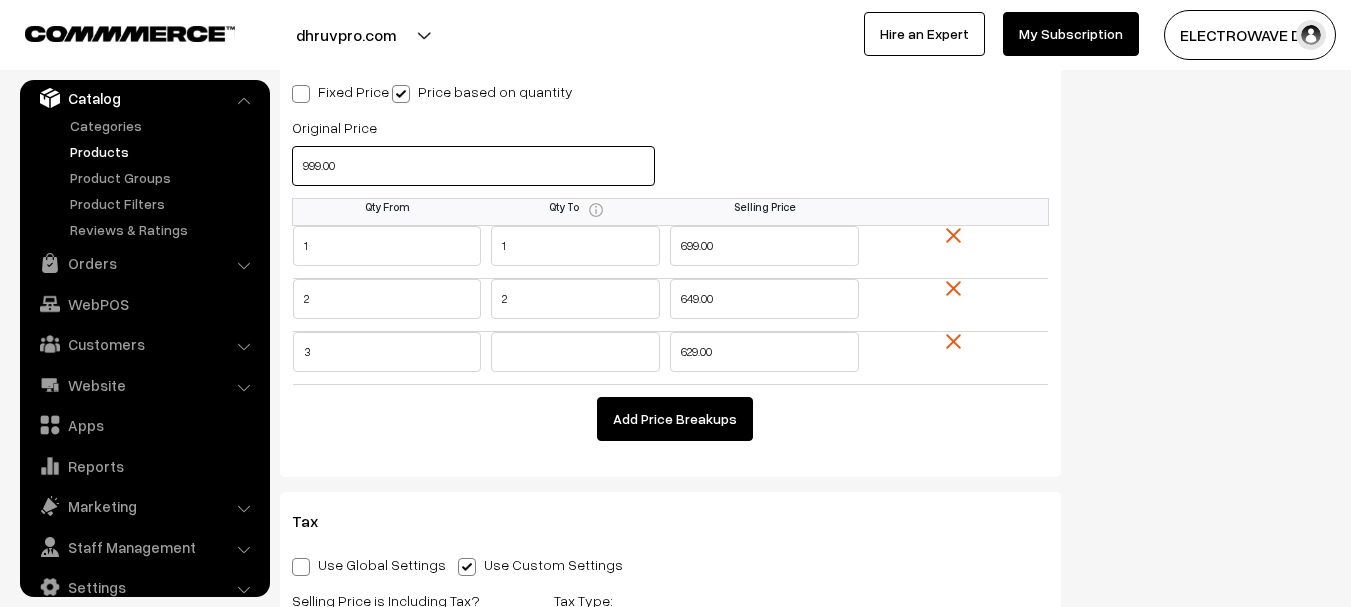 drag, startPoint x: 403, startPoint y: 167, endPoint x: 317, endPoint y: 176, distance: 86.46965 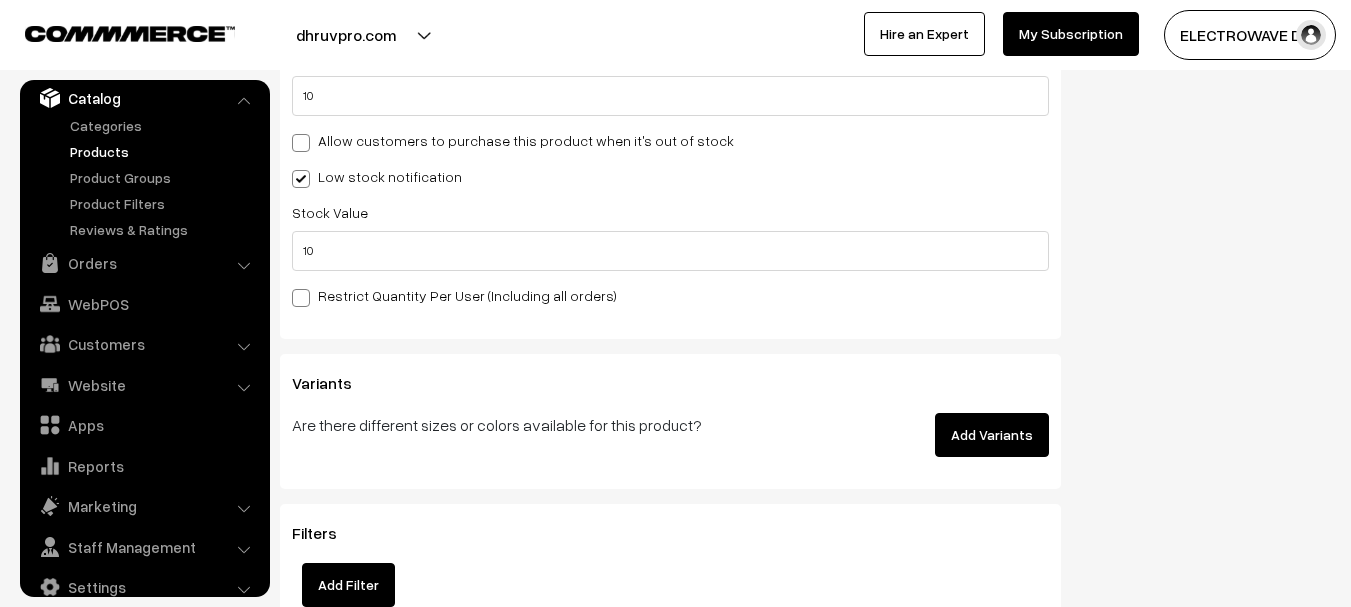 scroll, scrollTop: 2709, scrollLeft: 0, axis: vertical 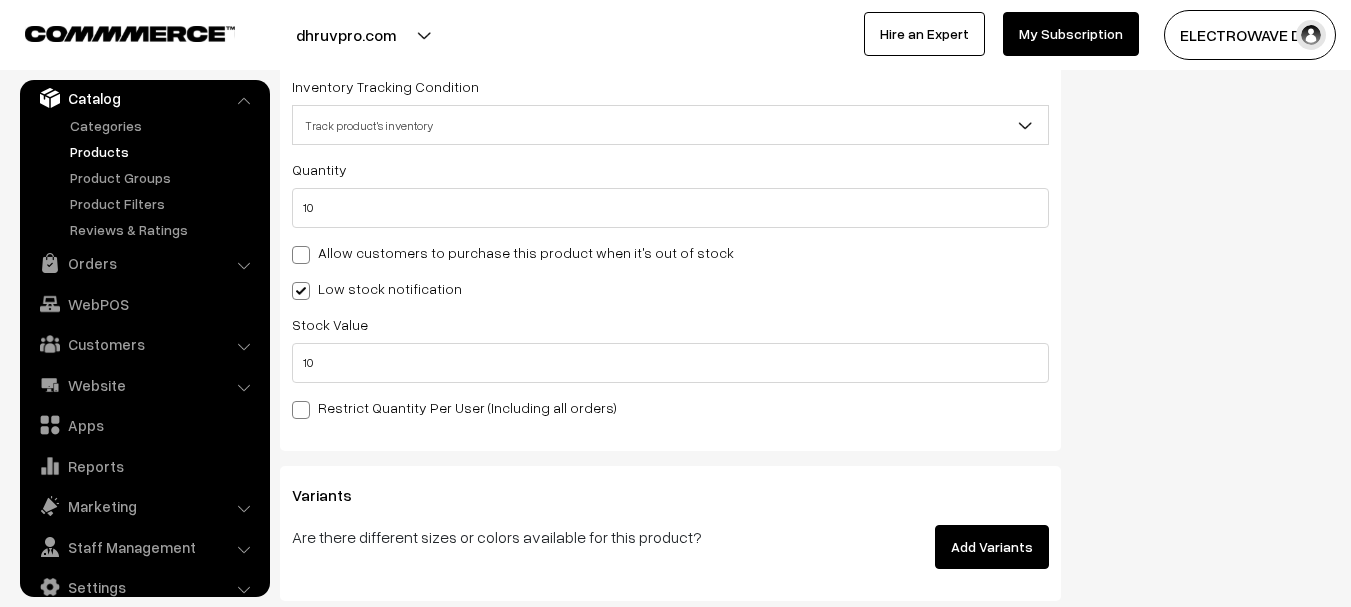 type 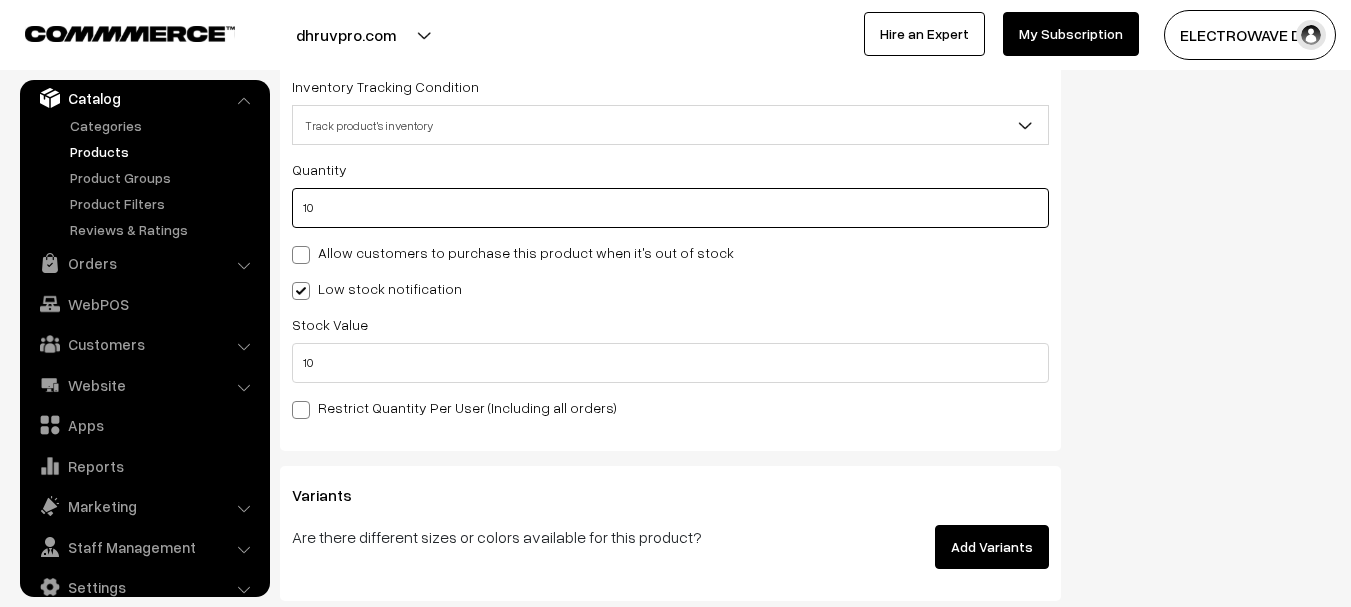 drag, startPoint x: 328, startPoint y: 203, endPoint x: 306, endPoint y: 208, distance: 22.561028 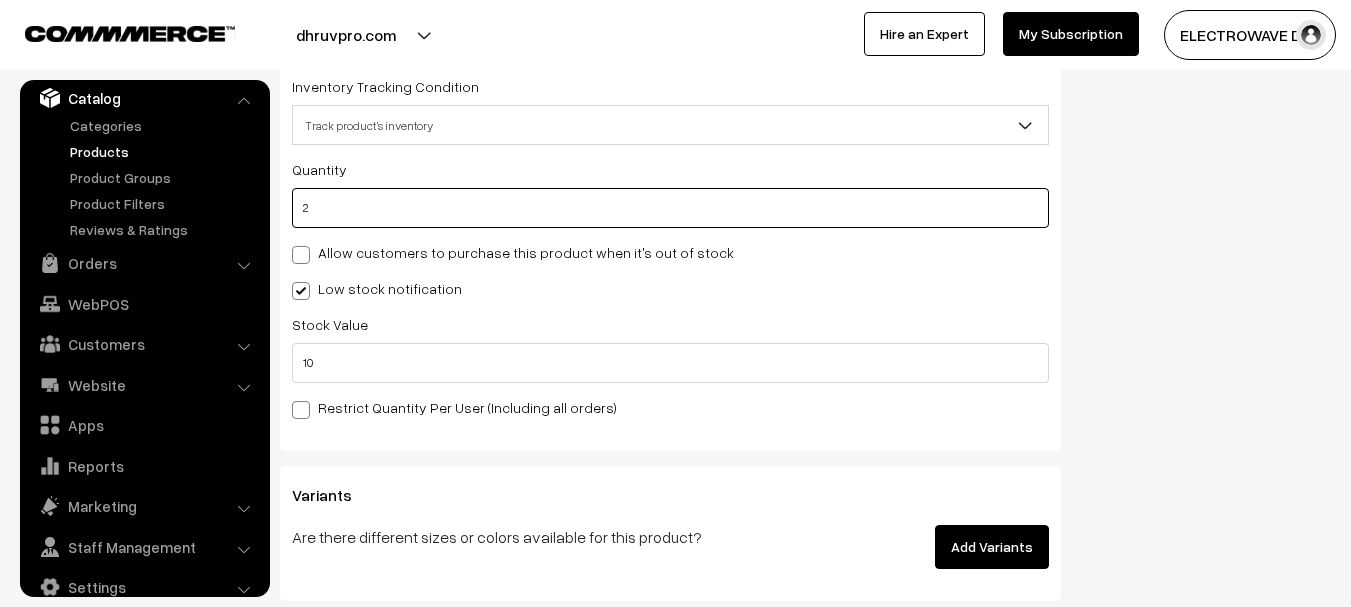 type on "12" 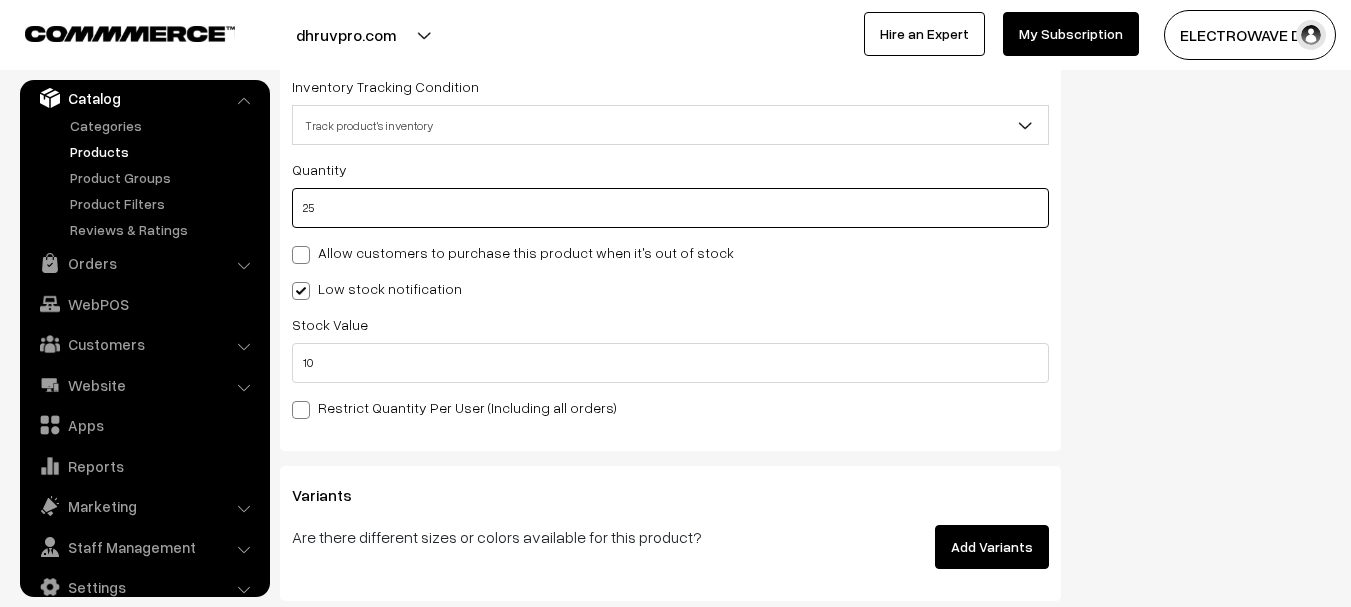 type on "35" 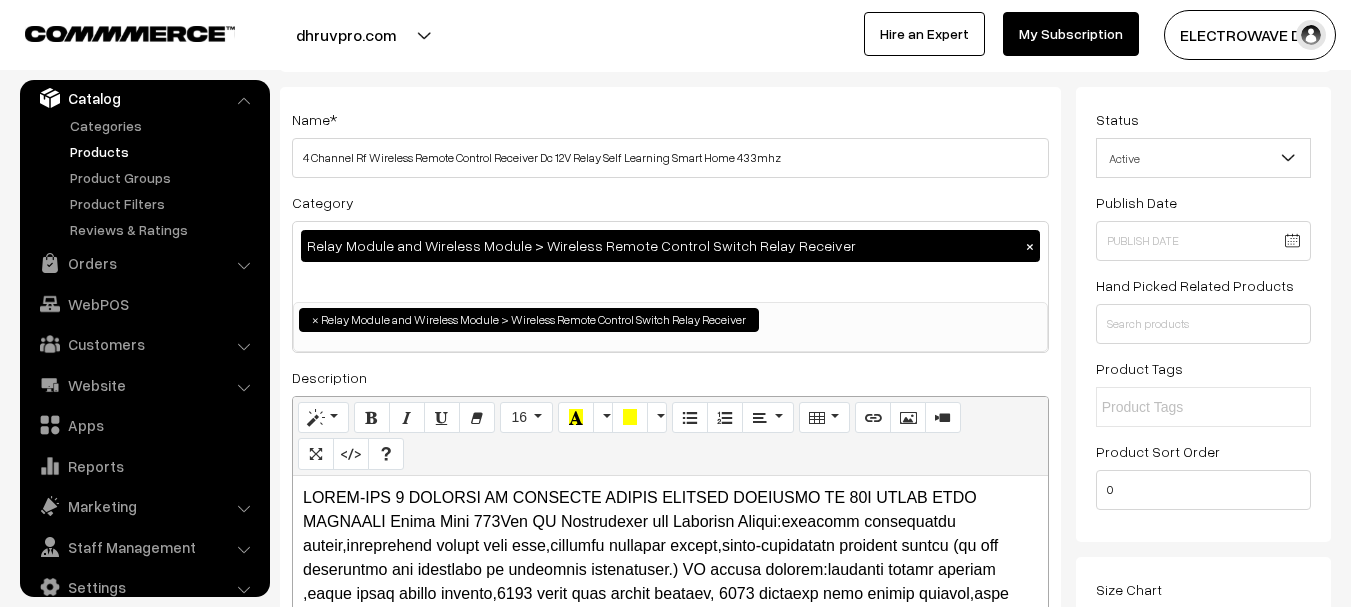 scroll, scrollTop: 0, scrollLeft: 0, axis: both 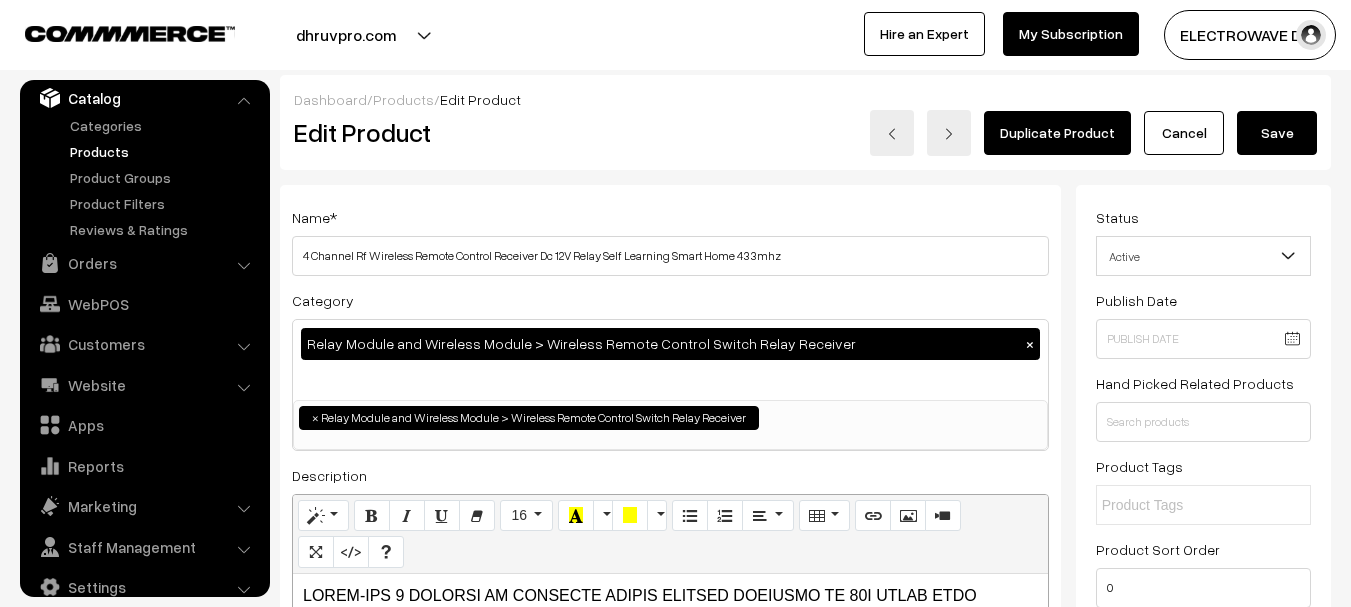 type on "25" 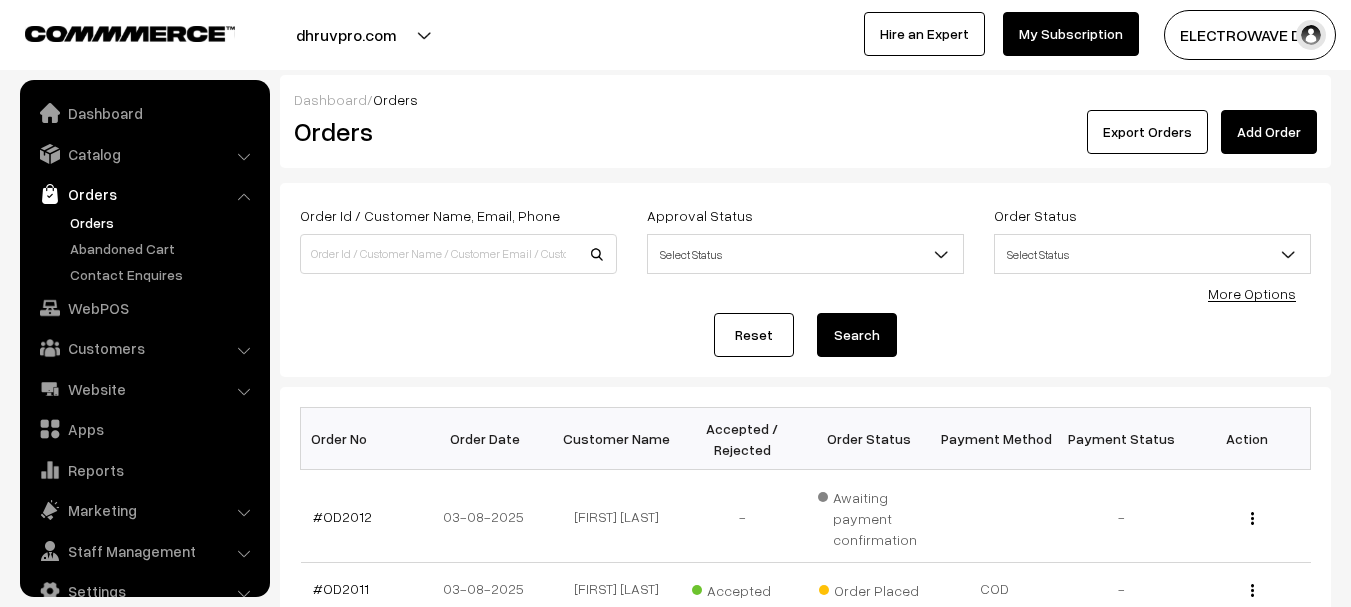 scroll, scrollTop: 400, scrollLeft: 0, axis: vertical 